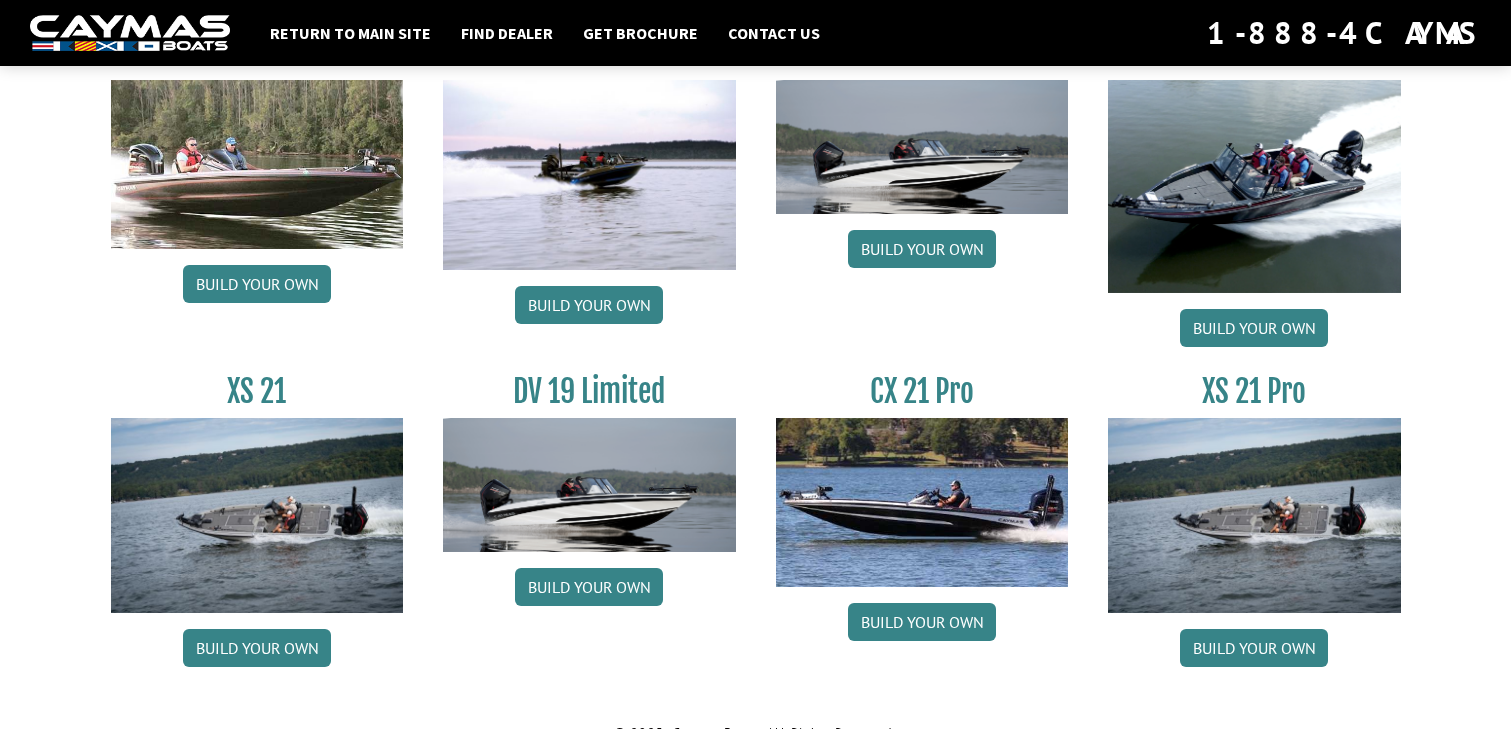 scroll, scrollTop: 2459, scrollLeft: 0, axis: vertical 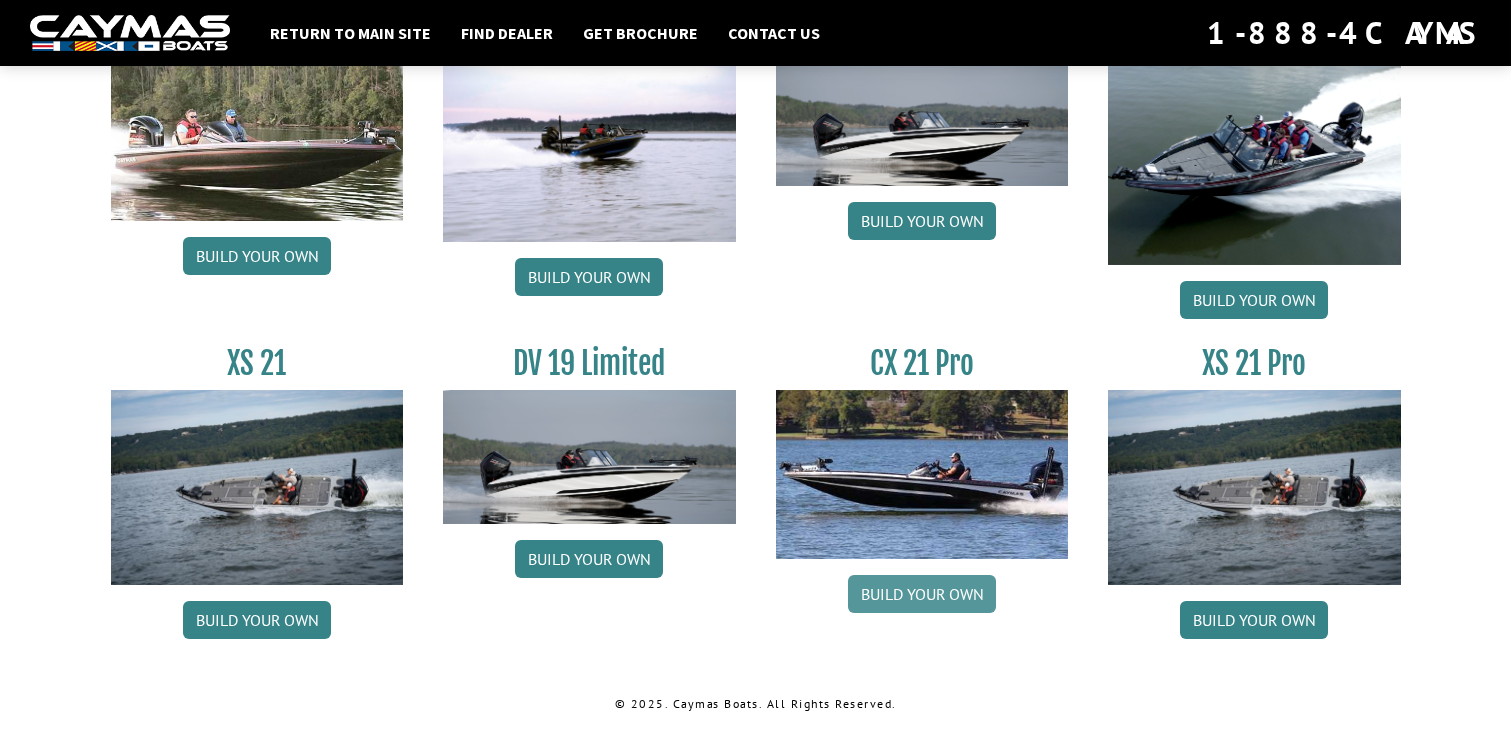 click on "Build your own" at bounding box center (922, 594) 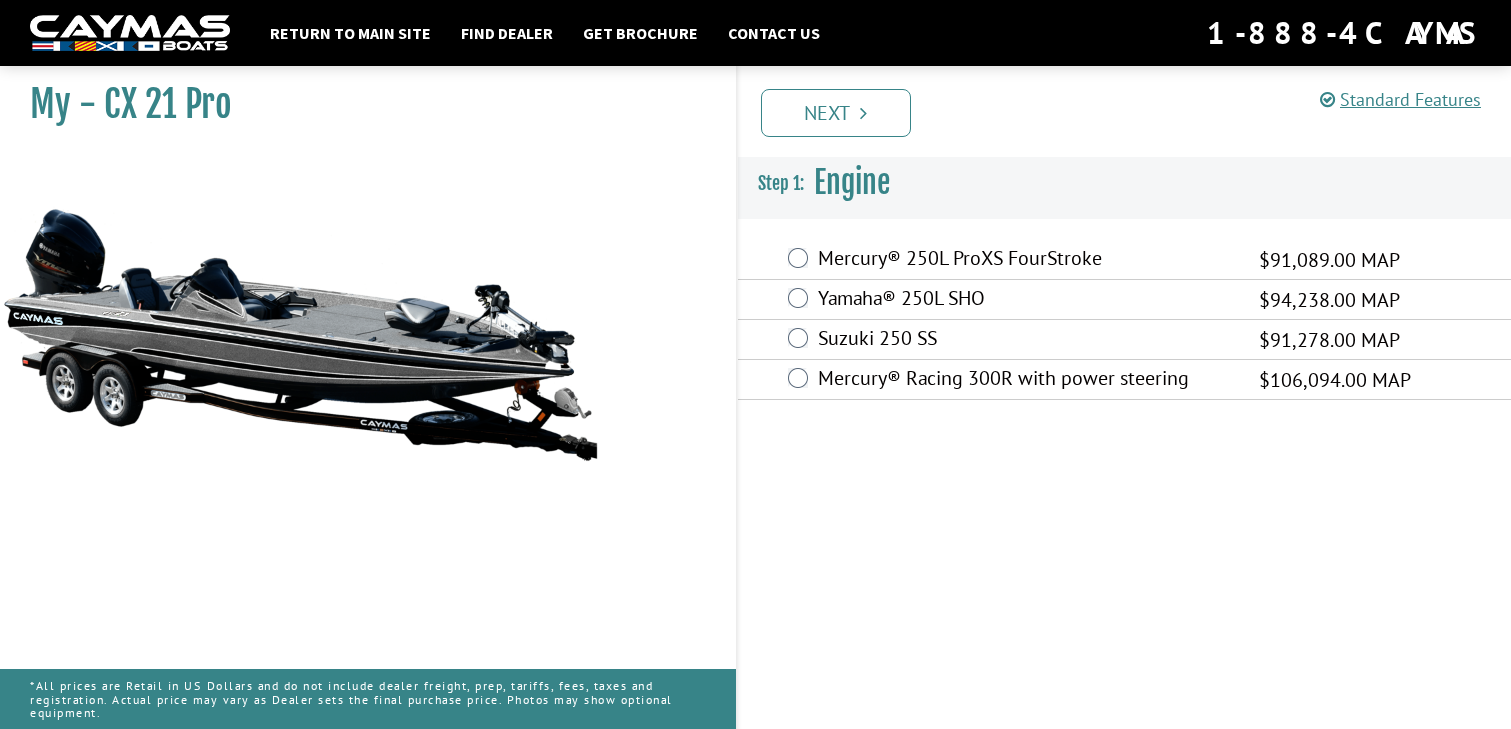 scroll, scrollTop: 0, scrollLeft: 0, axis: both 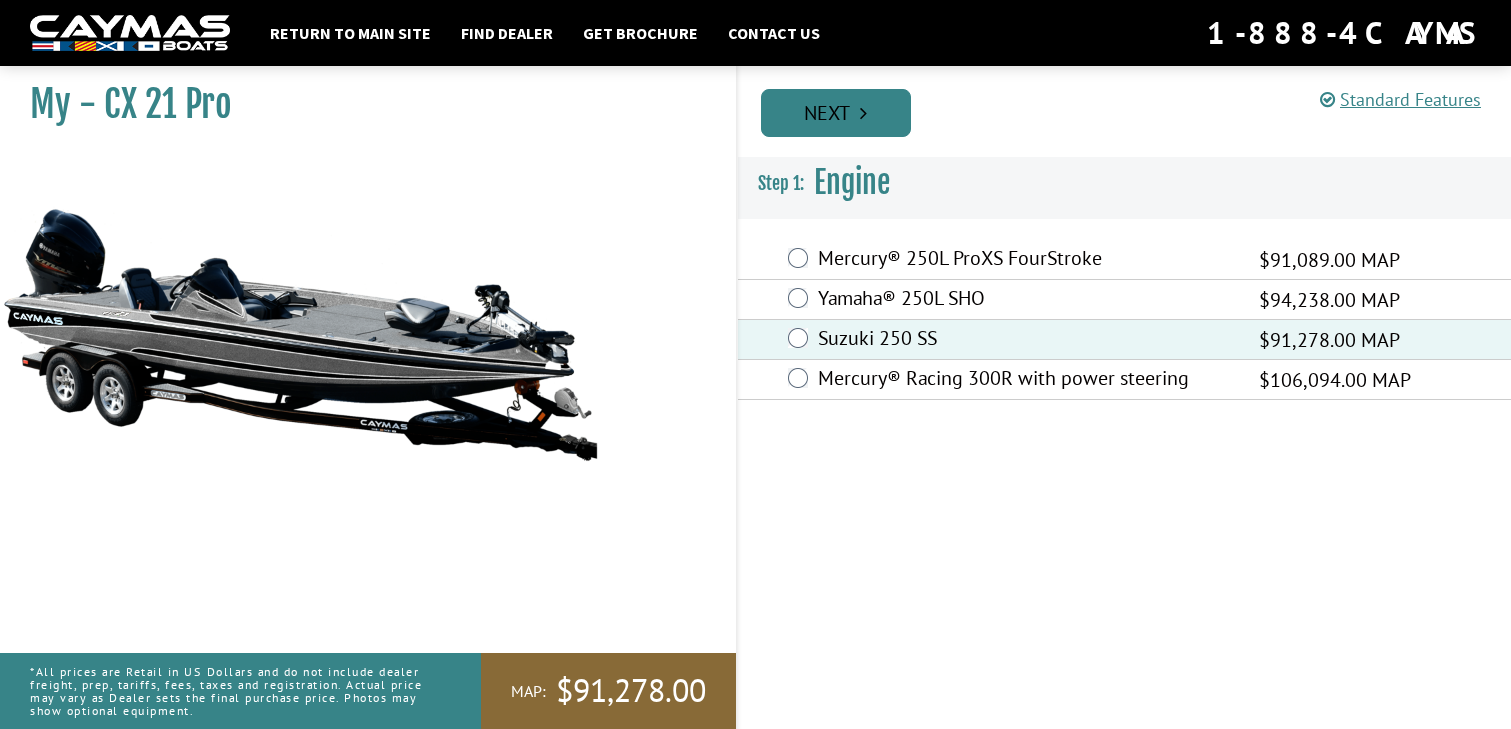 click on "Next" at bounding box center (836, 113) 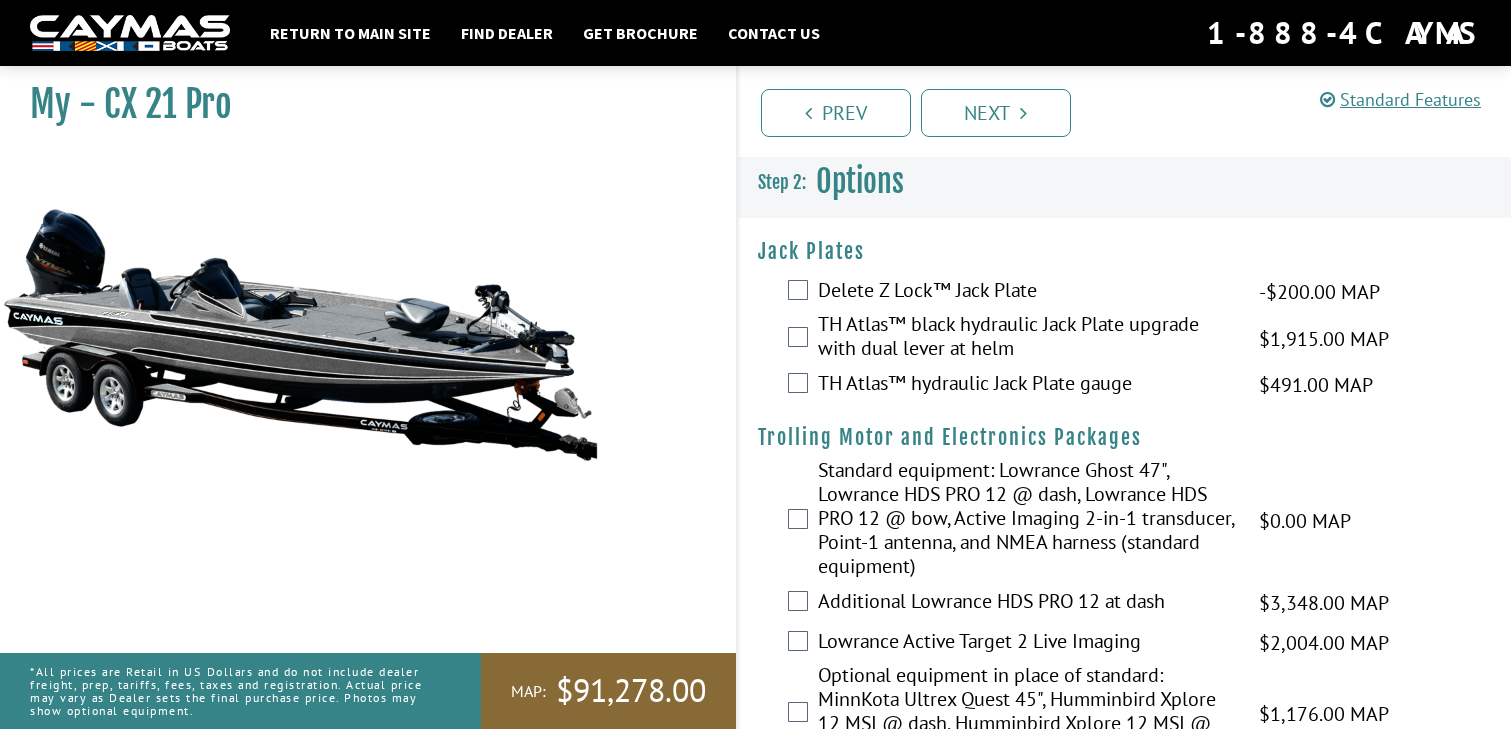 click on "TH Atlas™ black hydraulic Jack Plate upgrade with dual lever at helm
$1,915.00 MAP
$2,261.00 MSRP" at bounding box center (1125, 338) 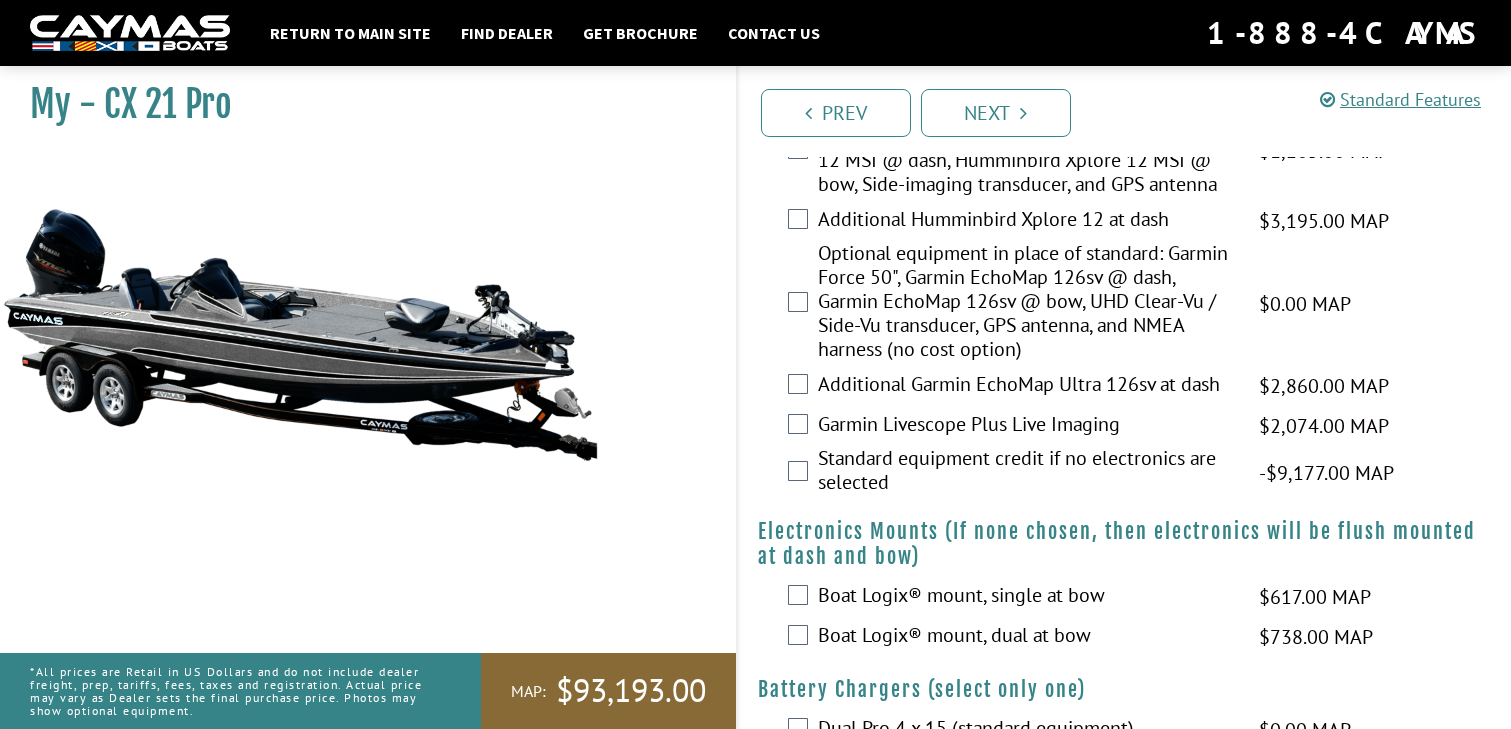 scroll, scrollTop: 665, scrollLeft: 0, axis: vertical 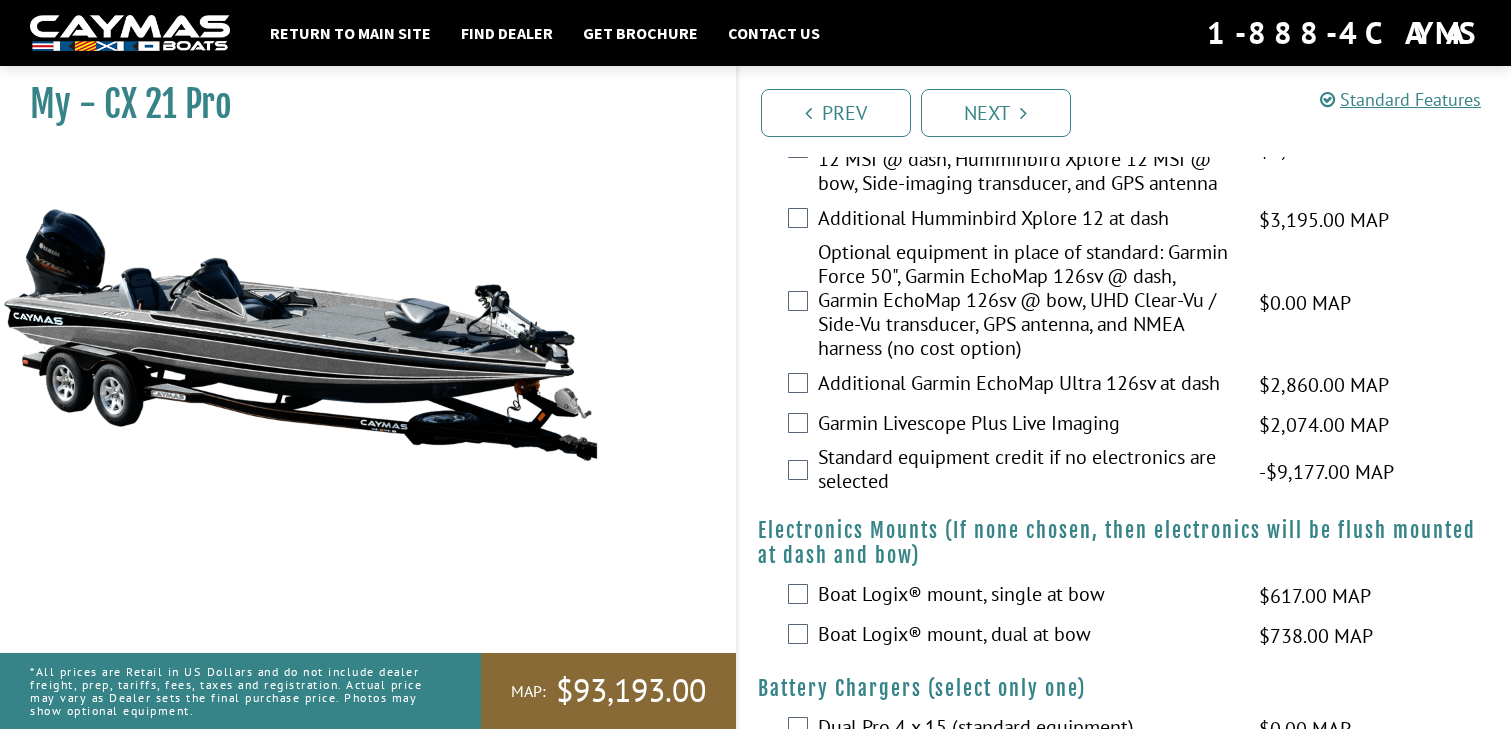 click on "Optional equipment in place of standard: Garmin Force 50", Garmin EchoMap 126sv @ dash, Garmin EchoMap 126sv @ bow, UHD Clear-Vu / Side-Vu transducer, GPS antenna, and NMEA harness (no cost option)
$0.00 MAP
$0.00 MSRP" at bounding box center (1125, 302) 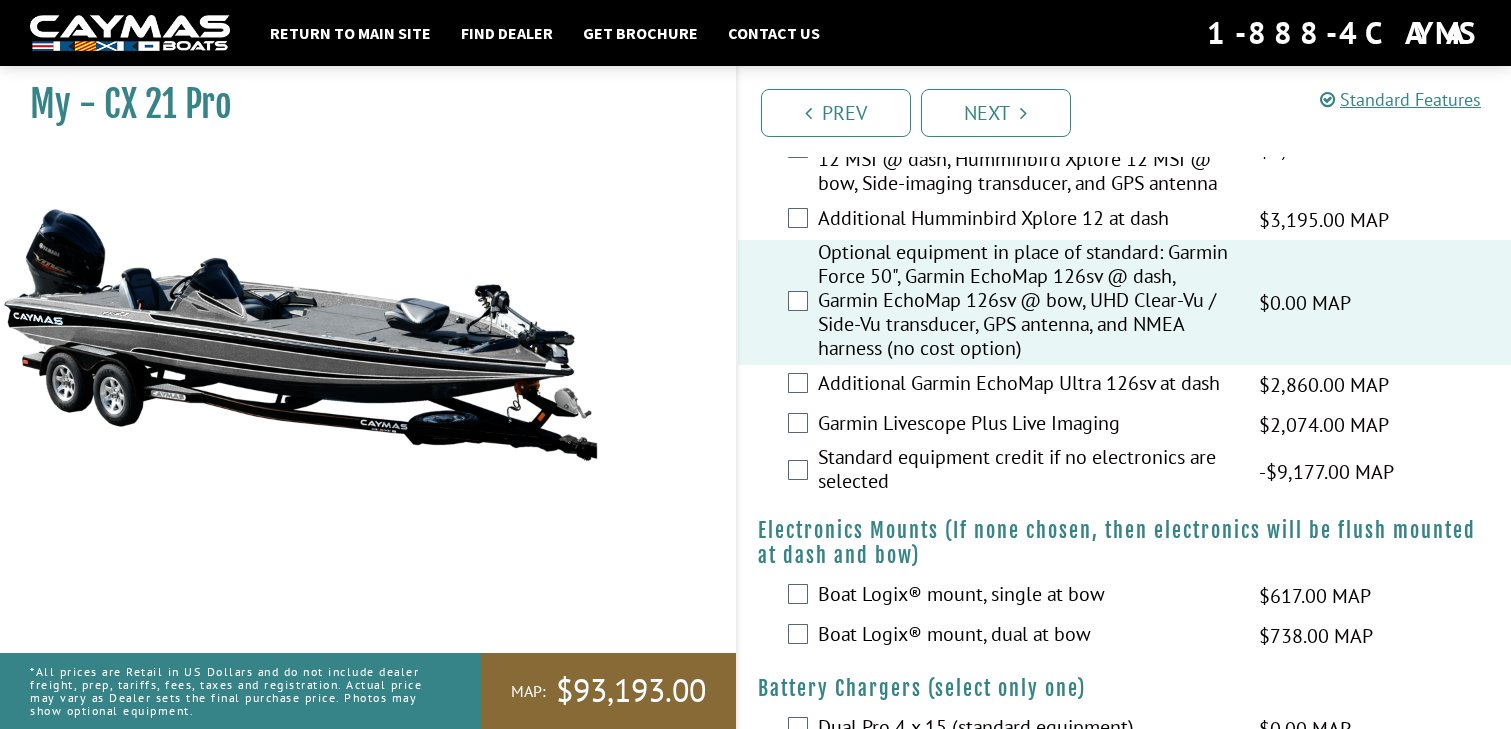 click on "Additional Garmin EchoMap Ultra 126sv at dash
$2,860.00 MAP
$3,376.00 MSRP" at bounding box center (1125, 385) 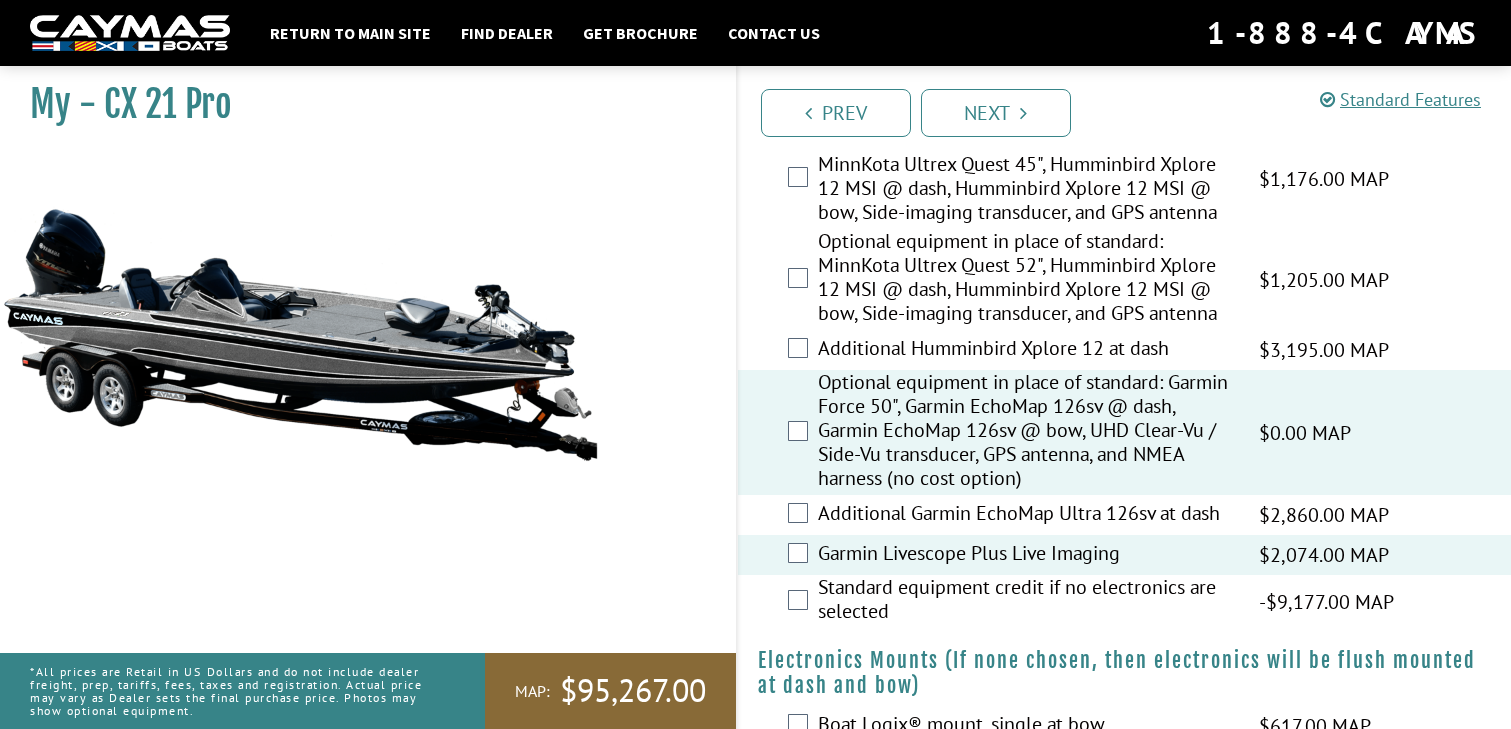 scroll, scrollTop: 536, scrollLeft: 0, axis: vertical 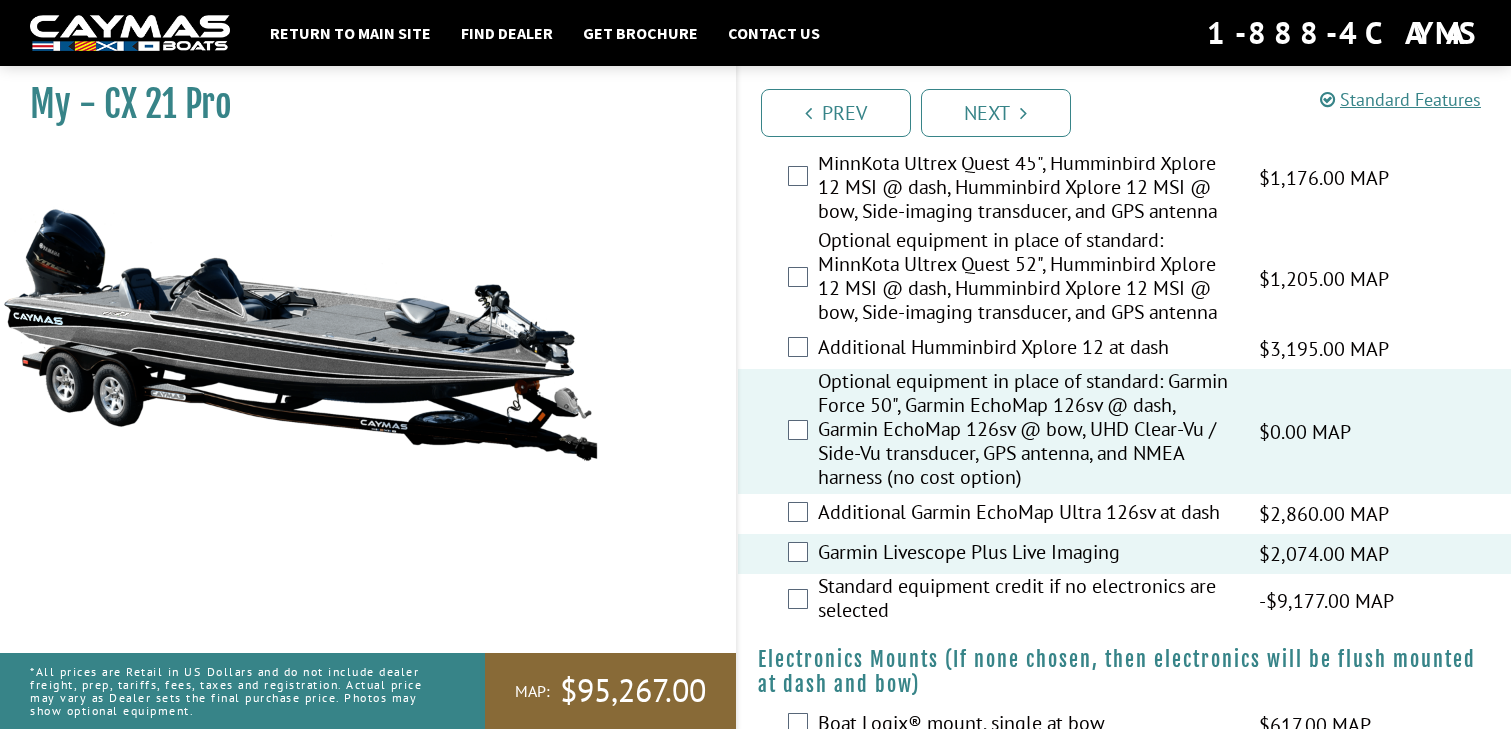 click on "Additional Humminbird Xplore 12 at dash" at bounding box center (1026, 349) 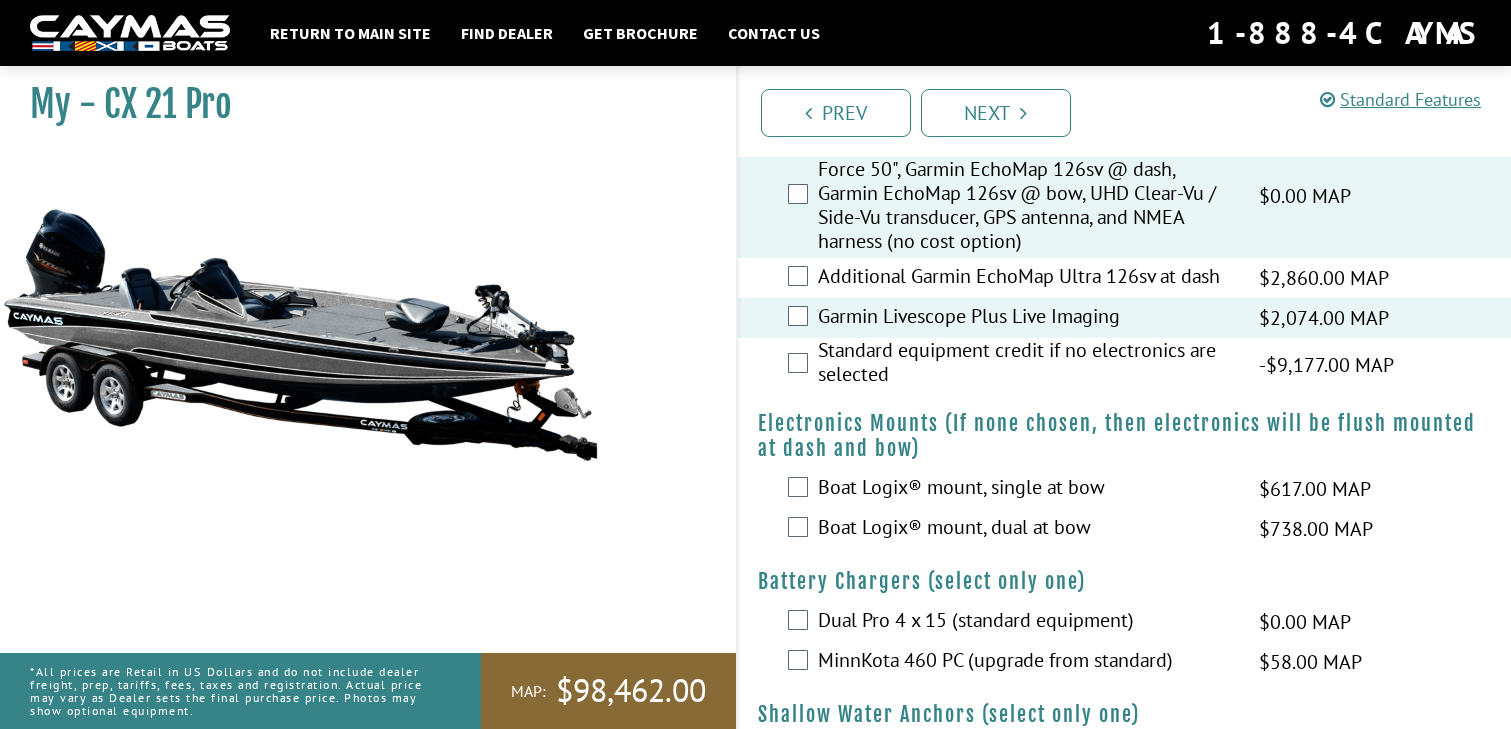 scroll, scrollTop: 773, scrollLeft: 0, axis: vertical 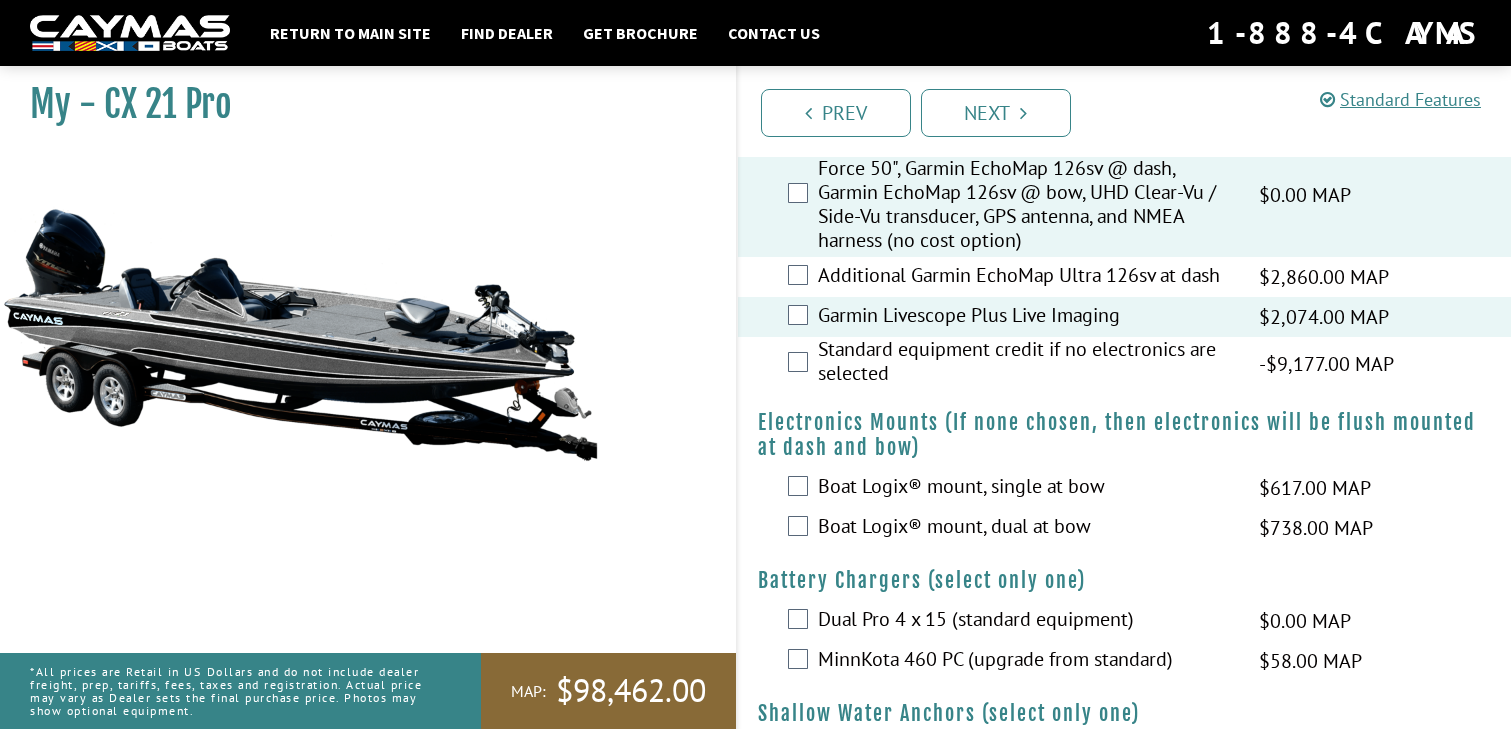 click on "Boat Logix® mount, dual at bow" at bounding box center (1026, 528) 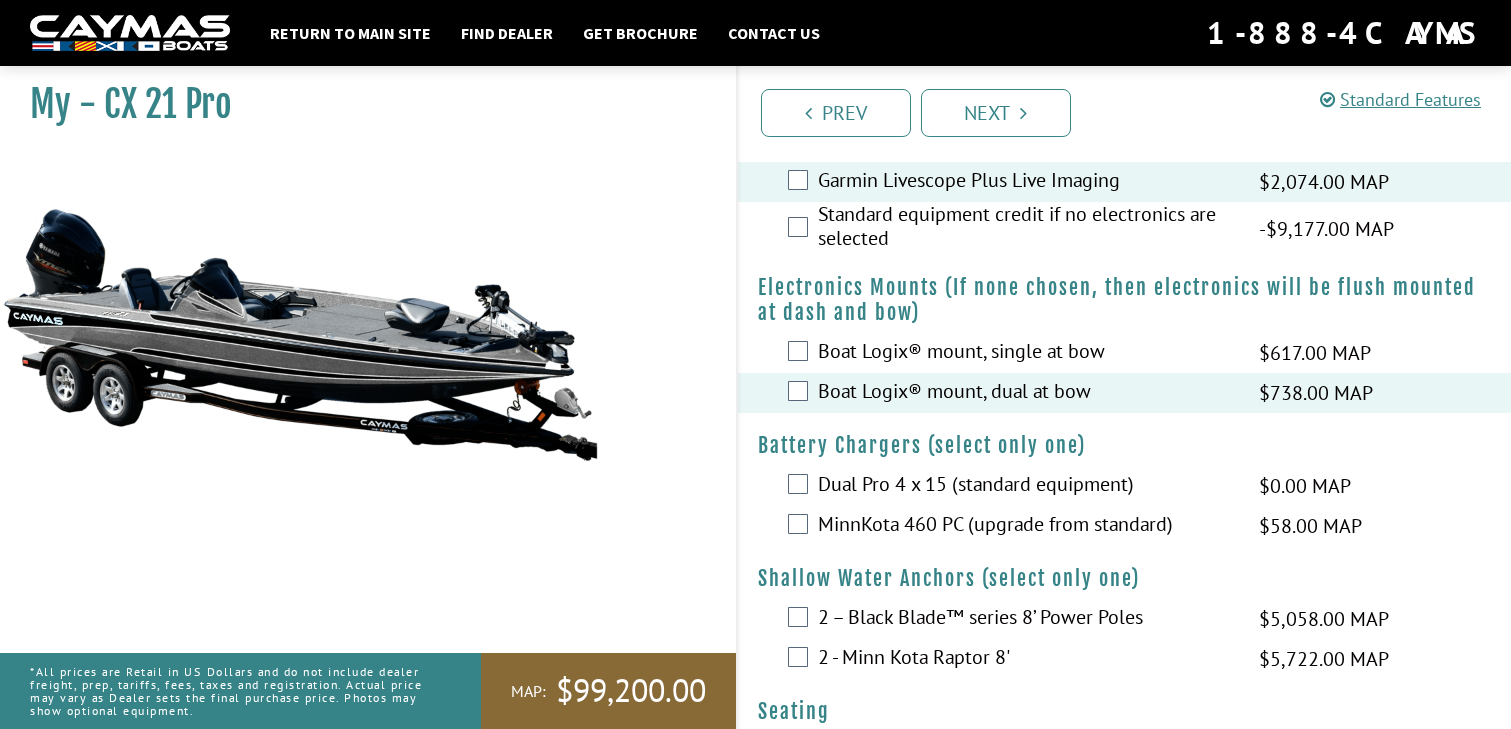 scroll, scrollTop: 910, scrollLeft: 0, axis: vertical 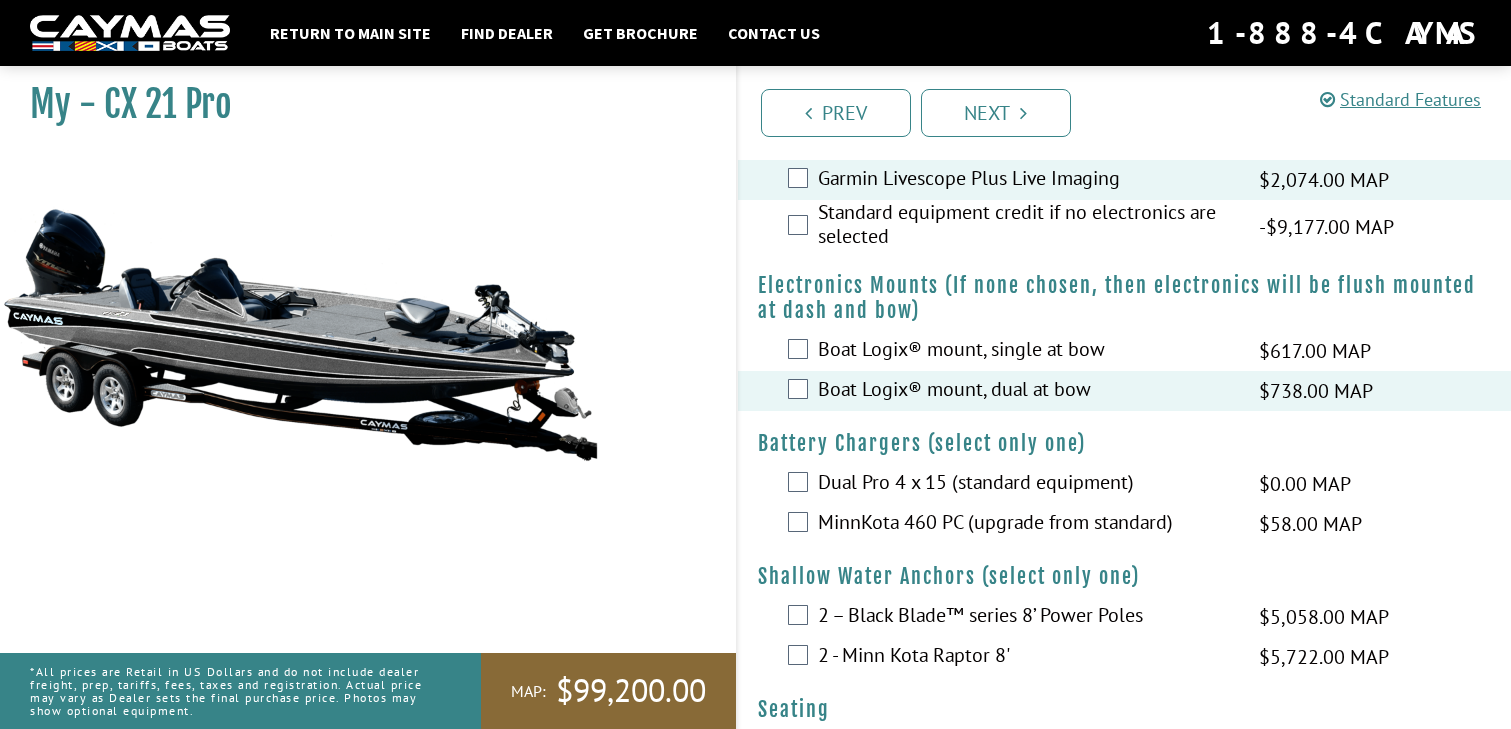 click on "Dual Pro 4 x 15 (standard equipment)" at bounding box center (1026, 484) 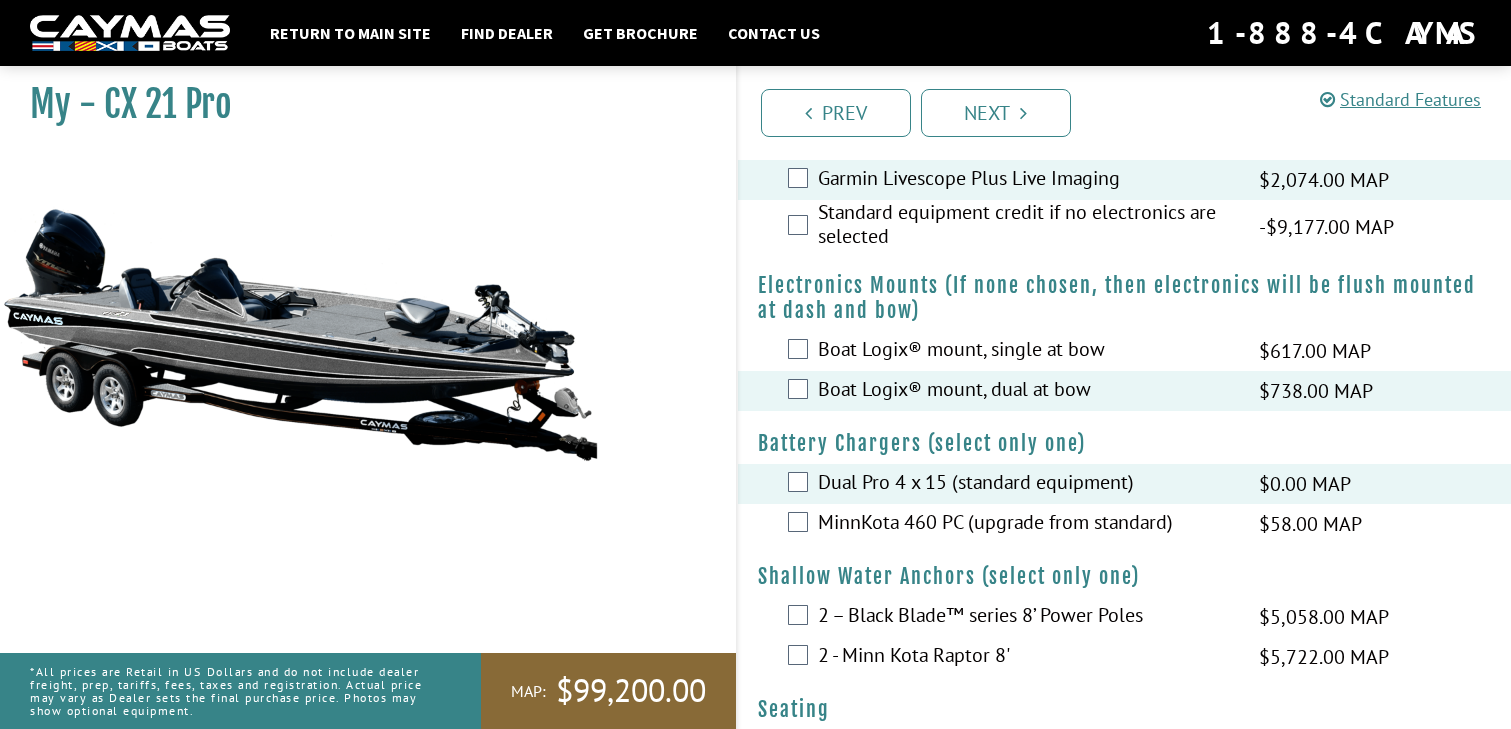click on "Dual Pro 4 x 15 (standard equipment)" at bounding box center [1026, 484] 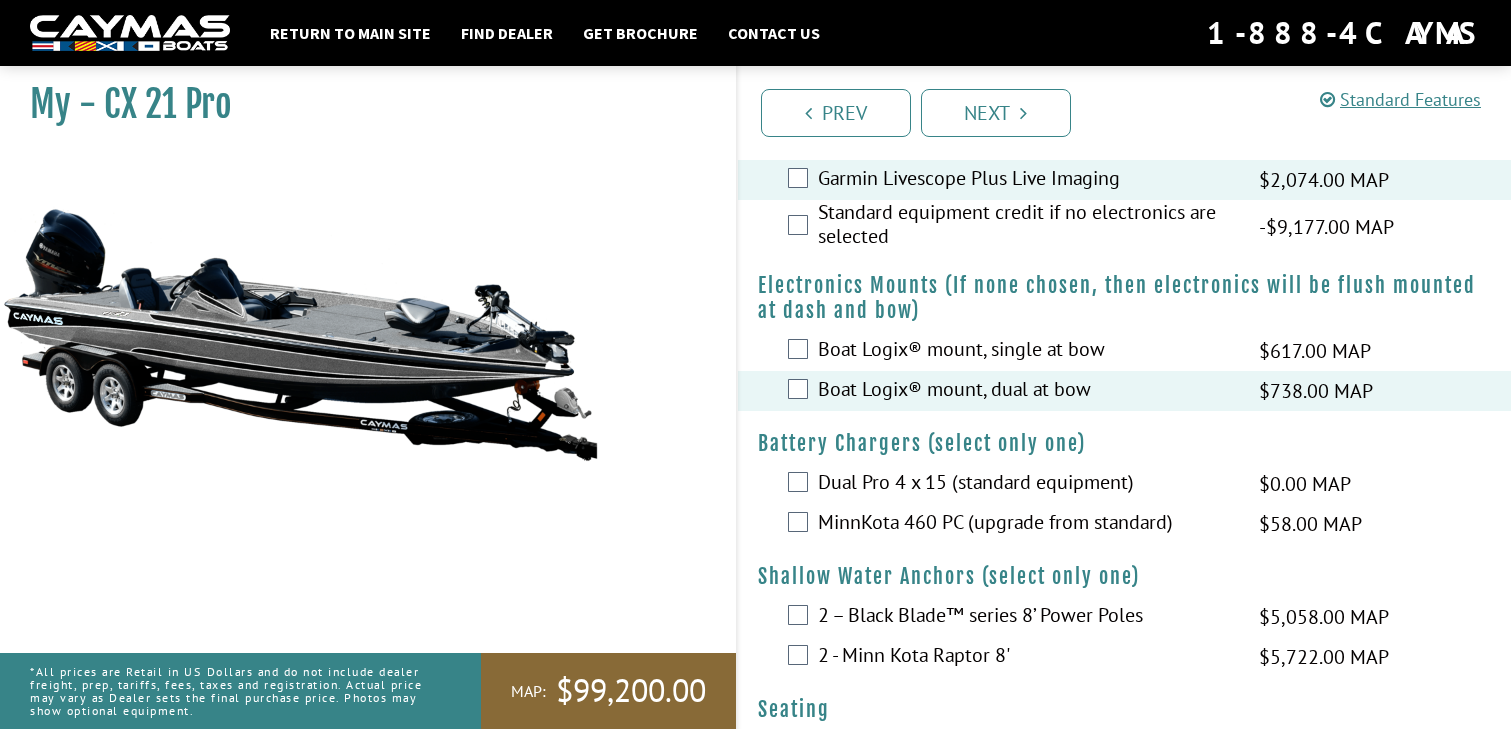 click on "MinnKota 460 PC (upgrade from standard)" at bounding box center [1026, 524] 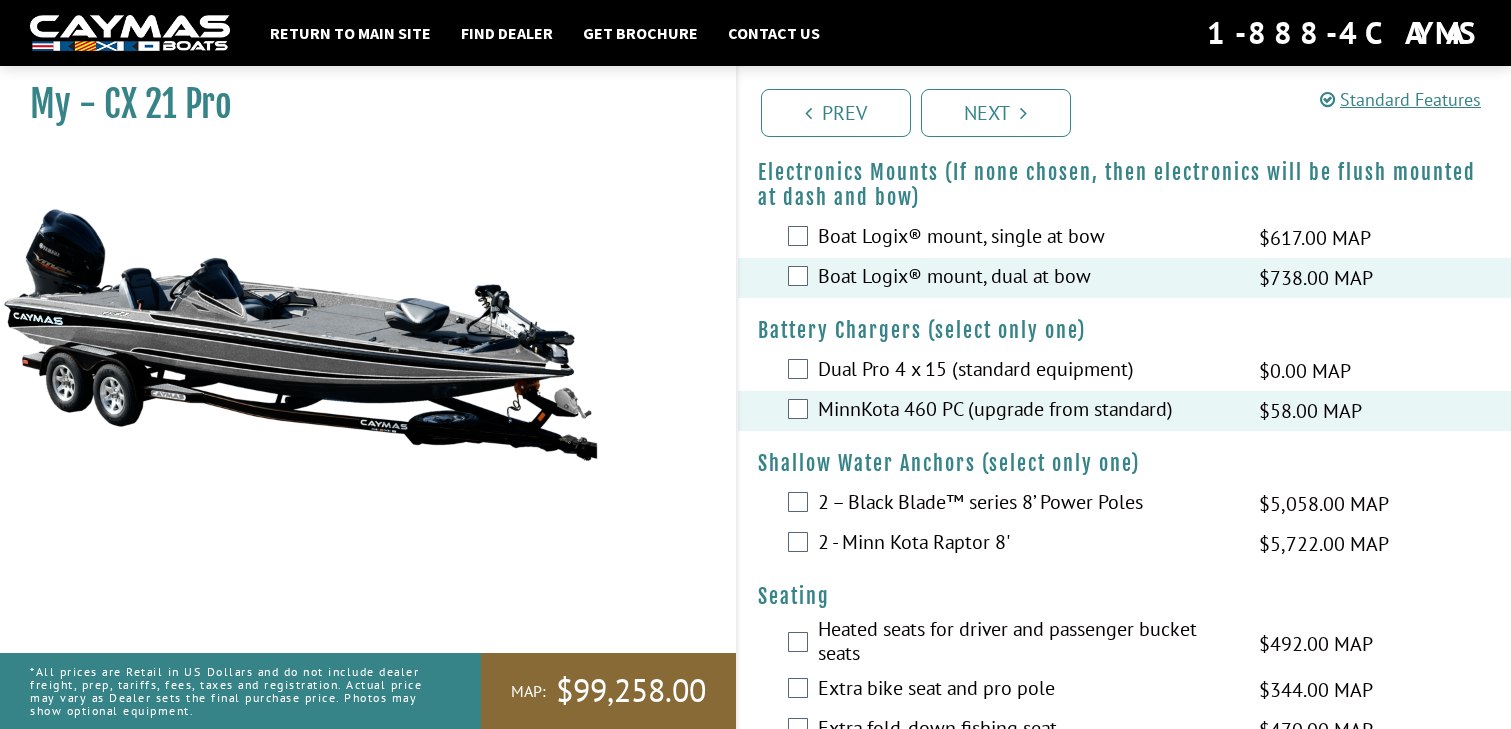 scroll, scrollTop: 1029, scrollLeft: 0, axis: vertical 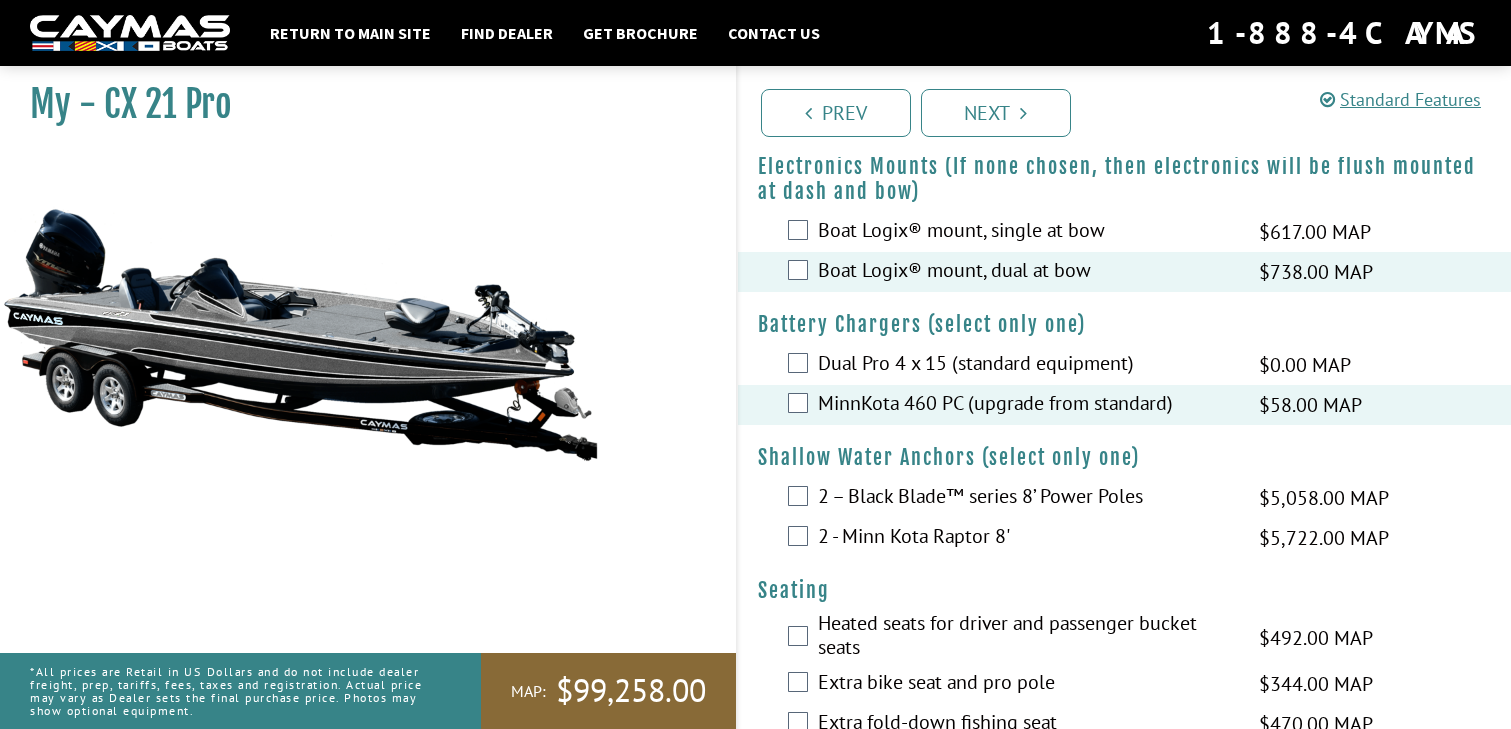 click on "2 – Black Blade™ series 8’ Power Poles" at bounding box center [1026, 498] 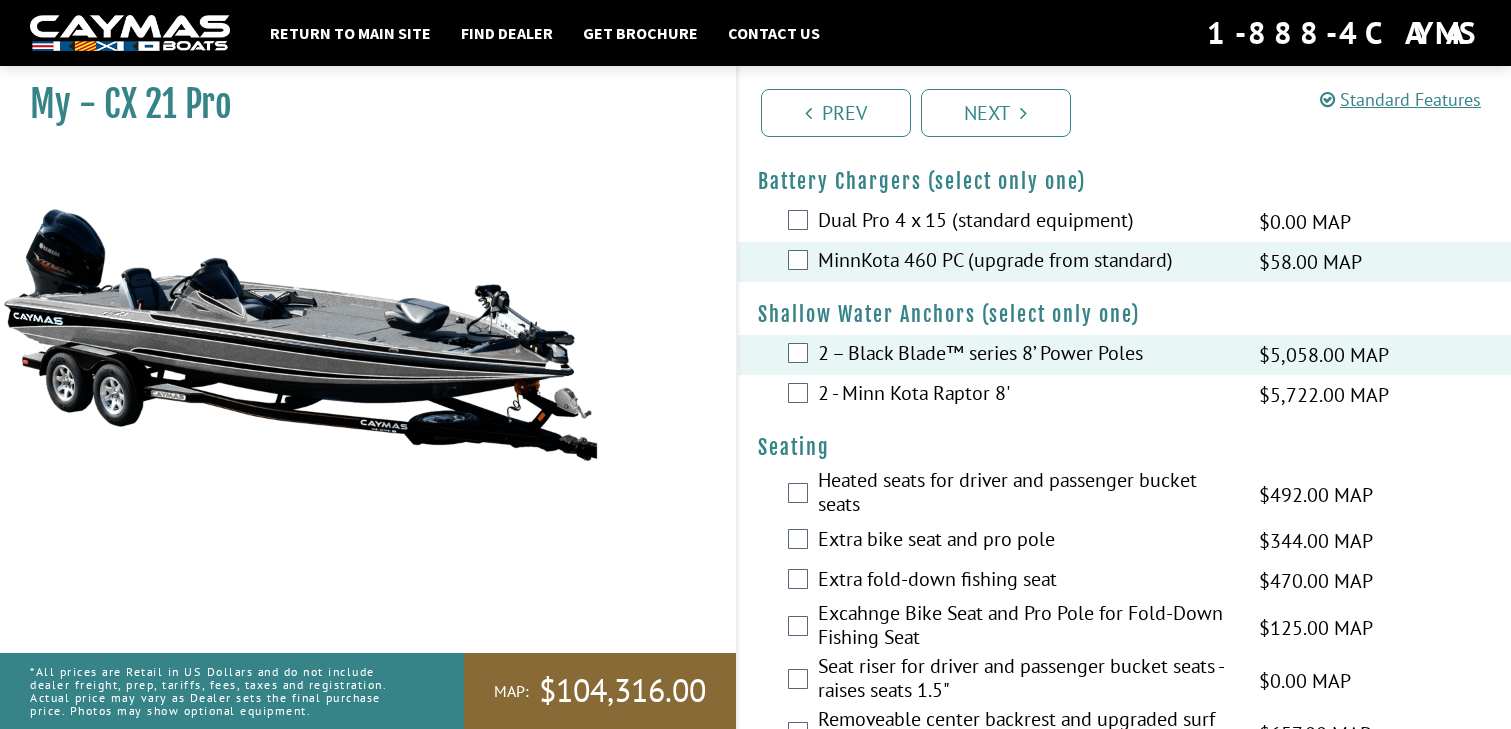 click on "Heated seats for driver and passenger bucket seats" at bounding box center [1026, 494] 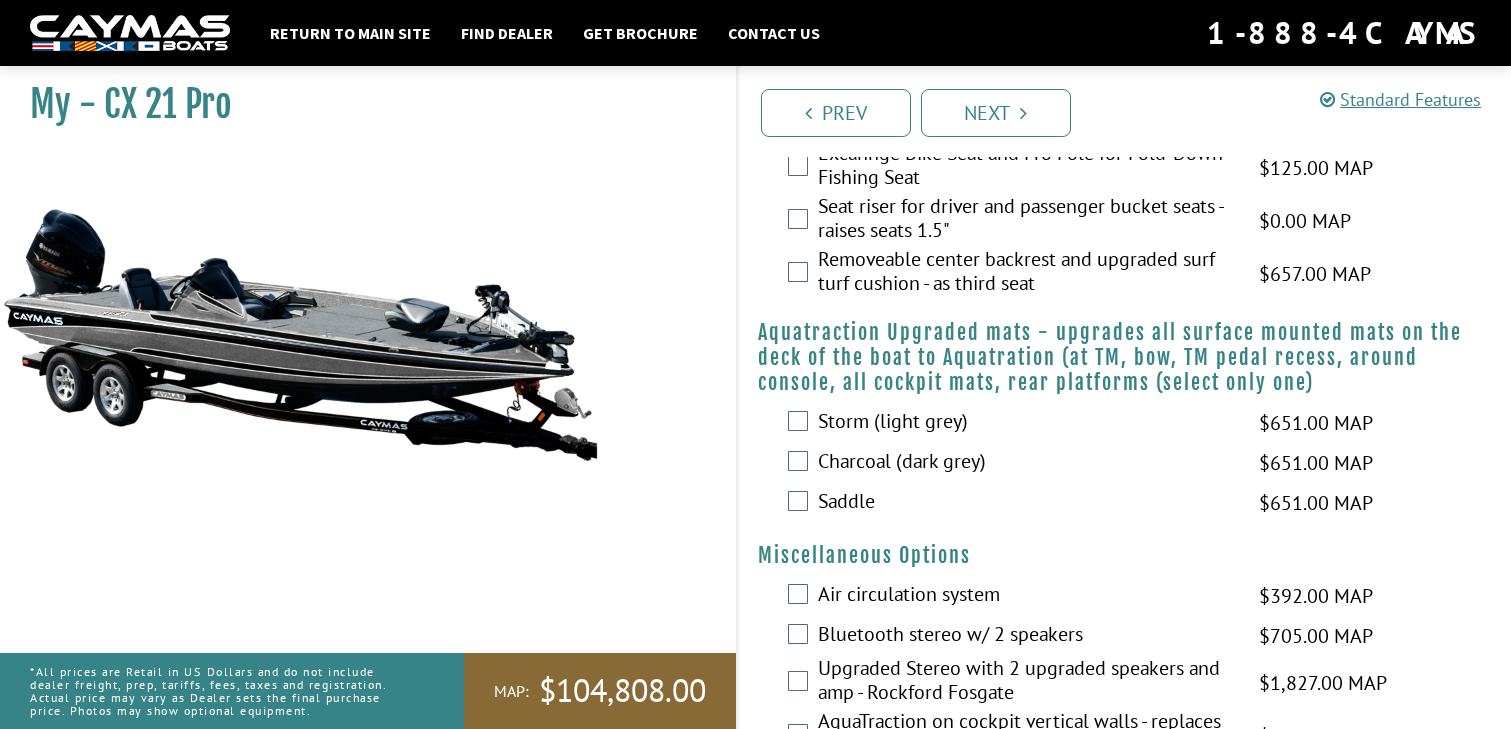 scroll, scrollTop: 1638, scrollLeft: 0, axis: vertical 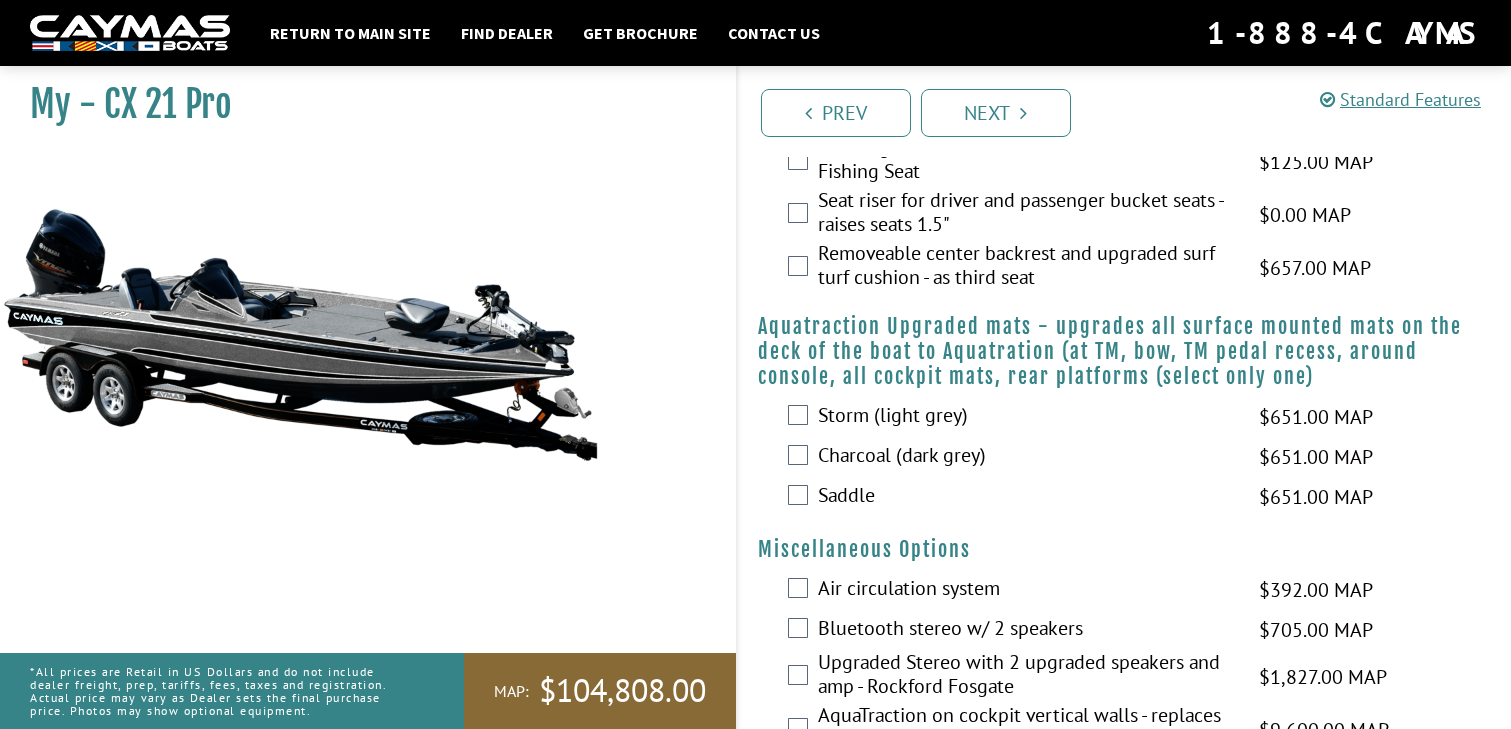 click on "Charcoal (dark grey)" at bounding box center (1026, 457) 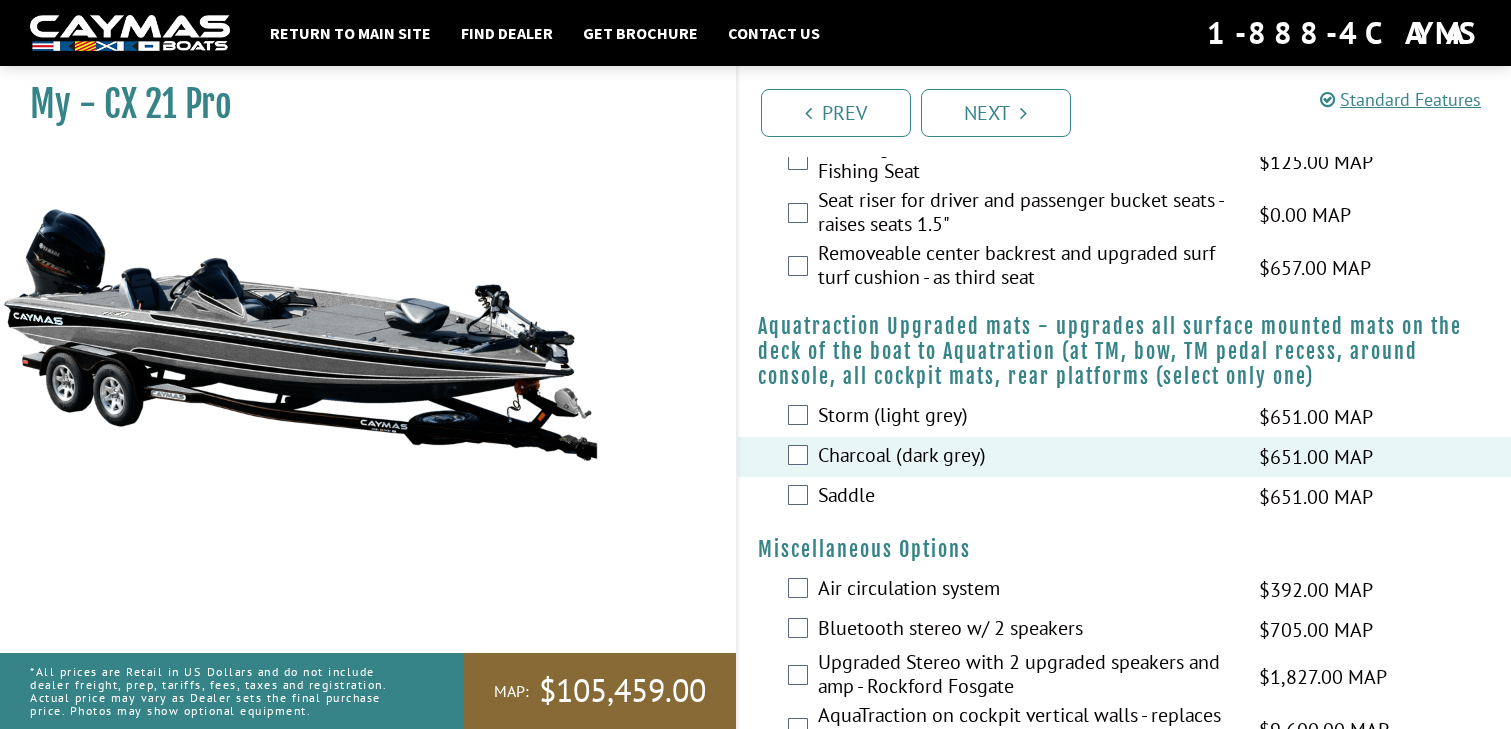 click on "Charcoal (dark grey)" at bounding box center [1026, 457] 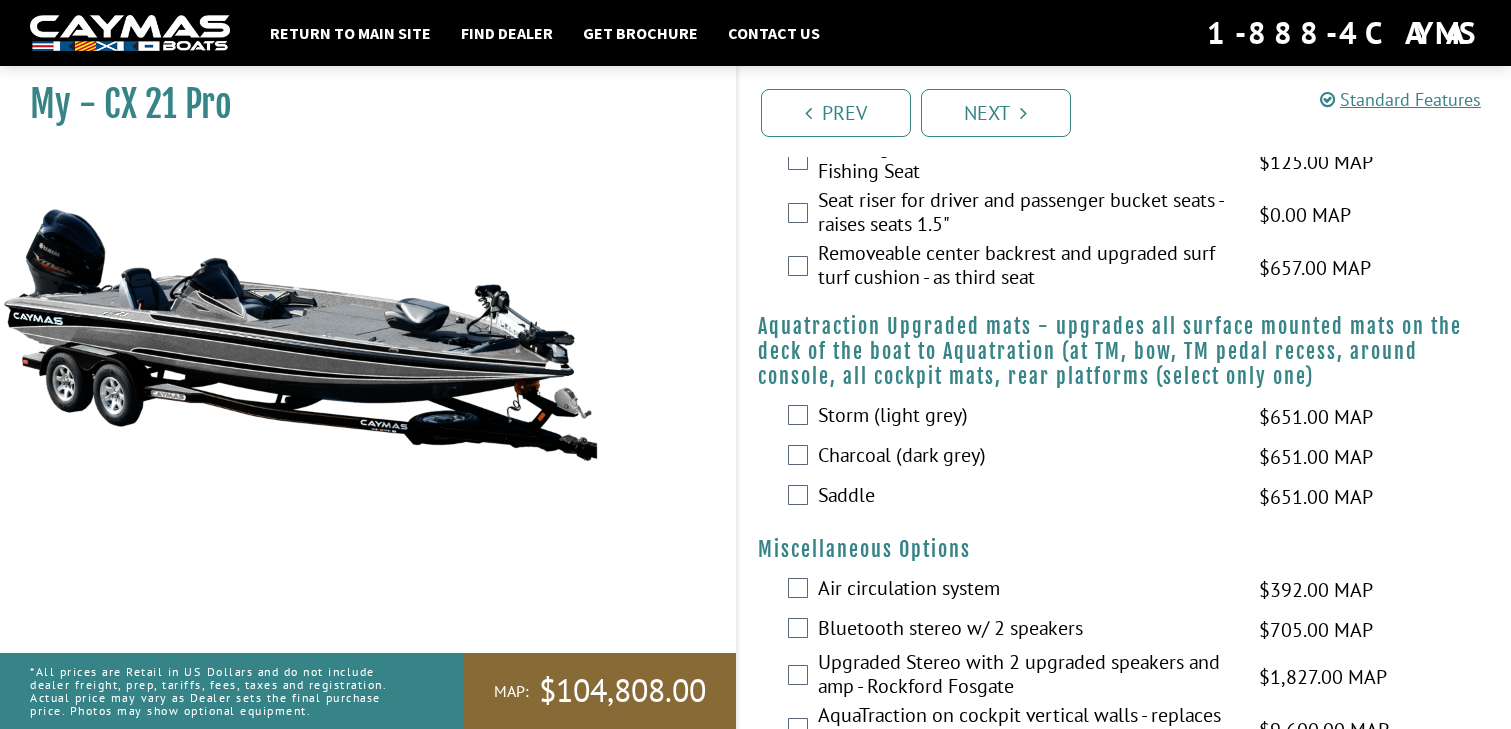 click on "Saddle" at bounding box center (1026, 497) 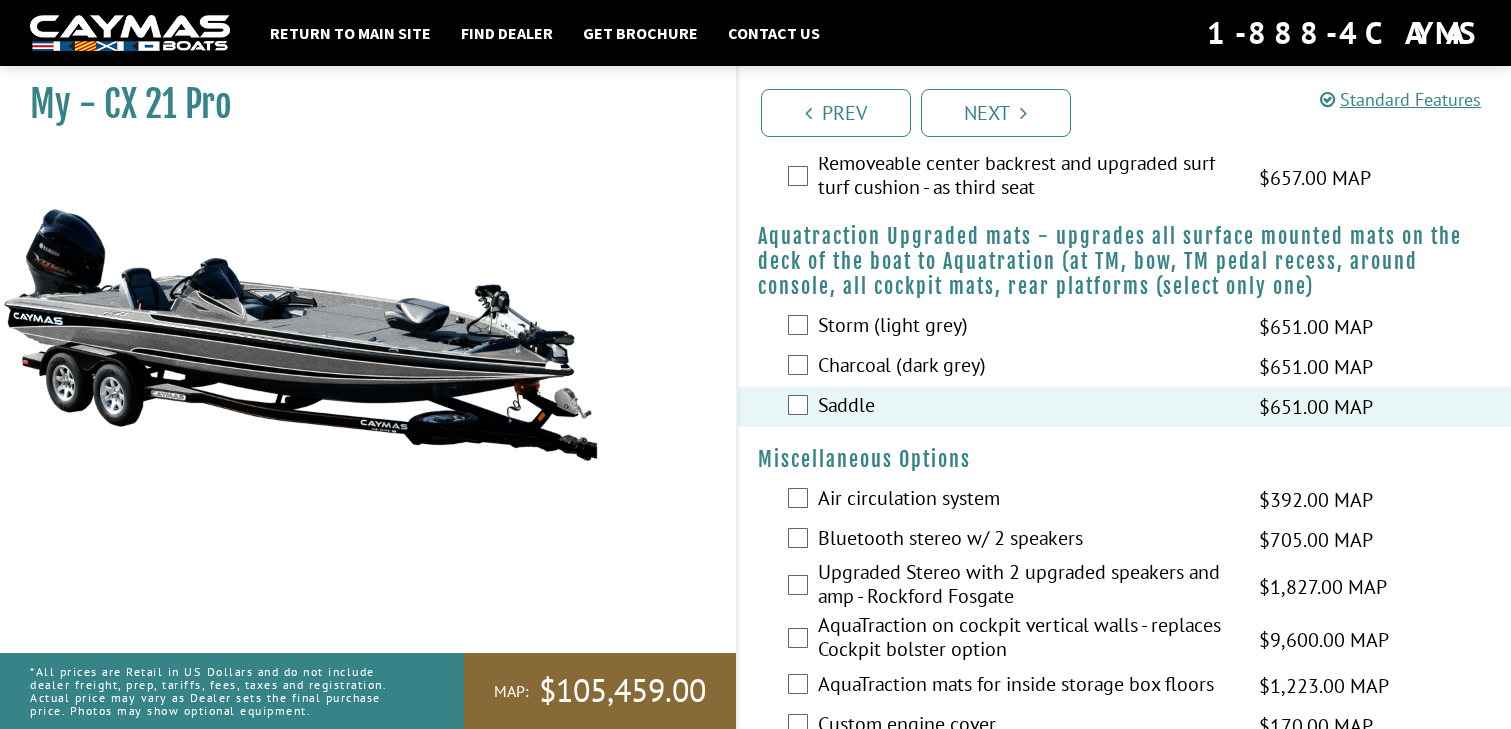 scroll, scrollTop: 1731, scrollLeft: 0, axis: vertical 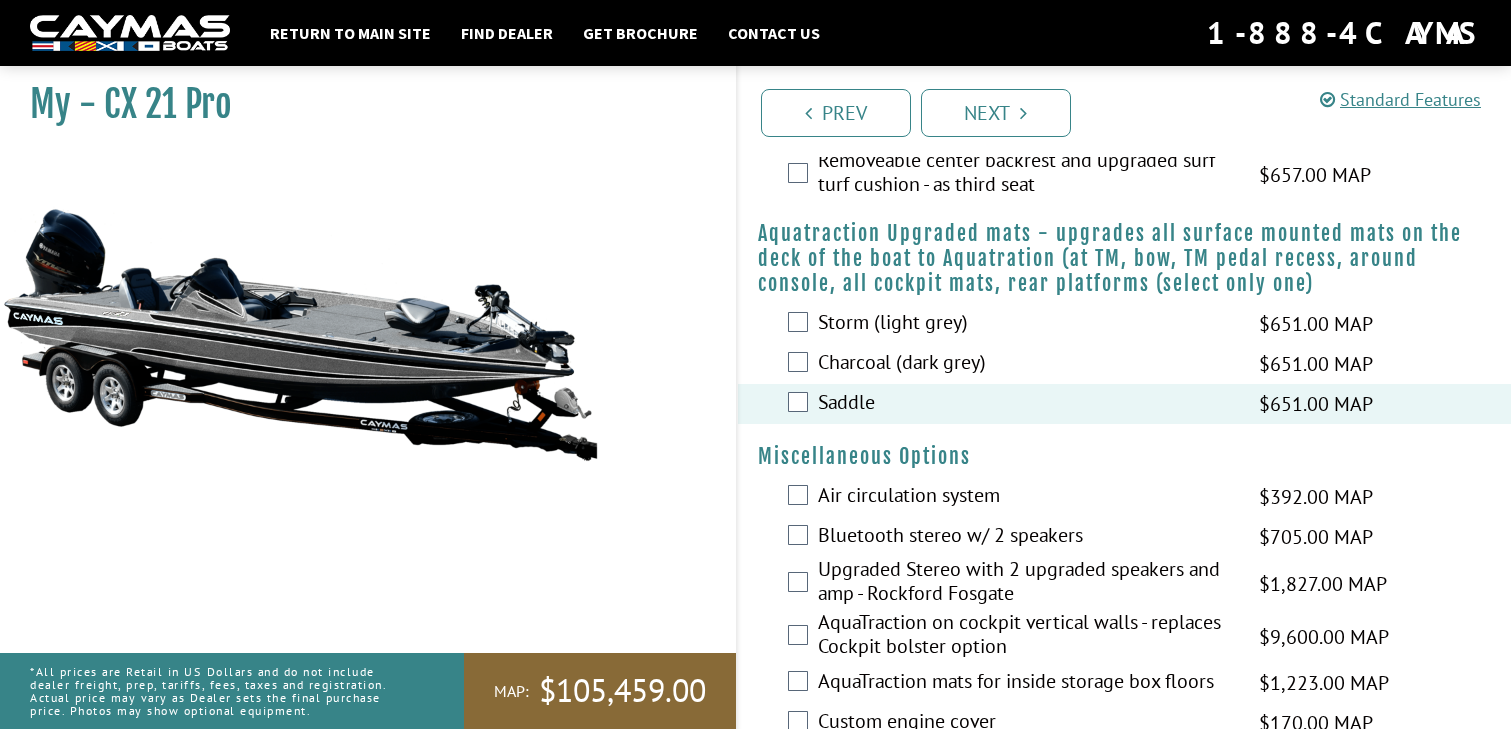 click on "Air circulation system" at bounding box center [1026, 497] 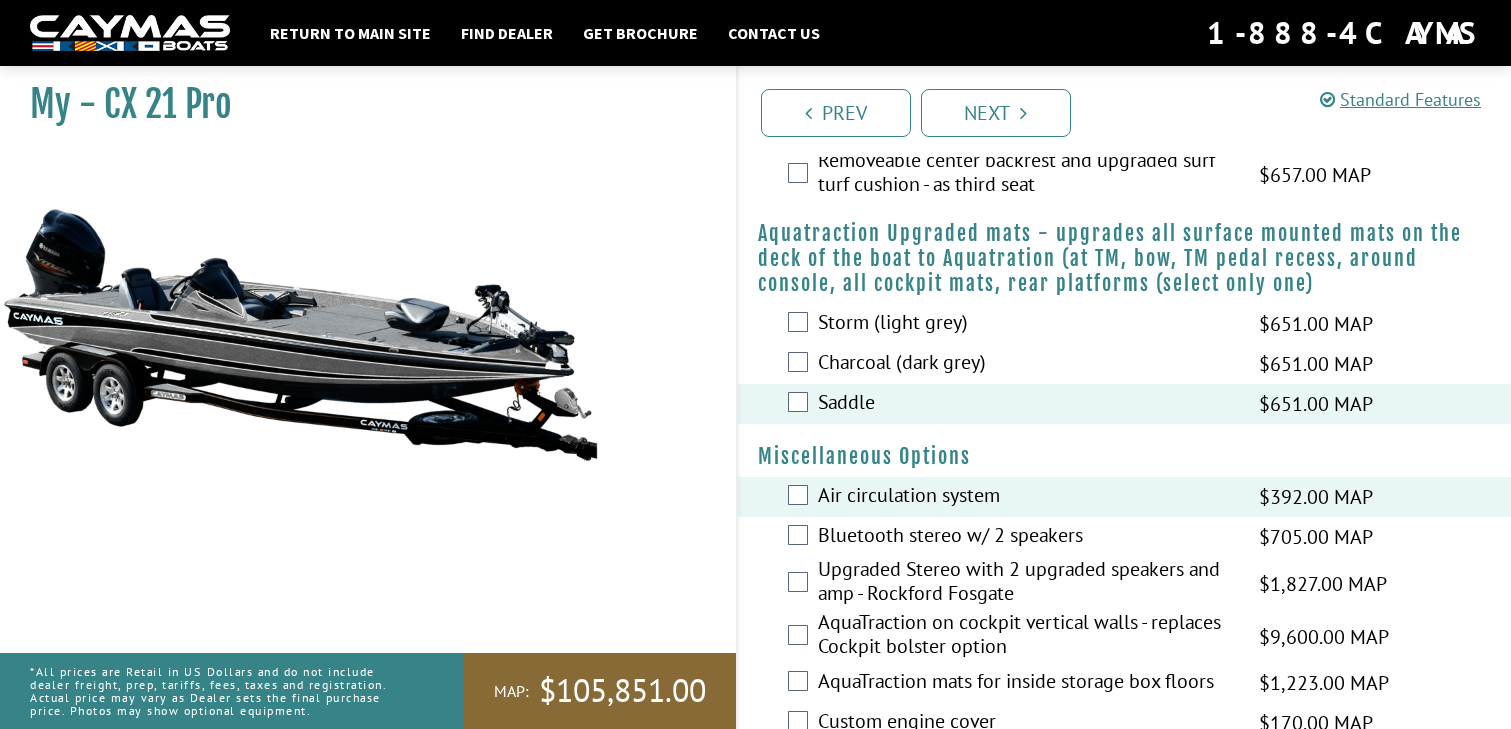 click on "Bluetooth stereo w/ 2 speakers" at bounding box center (1026, 537) 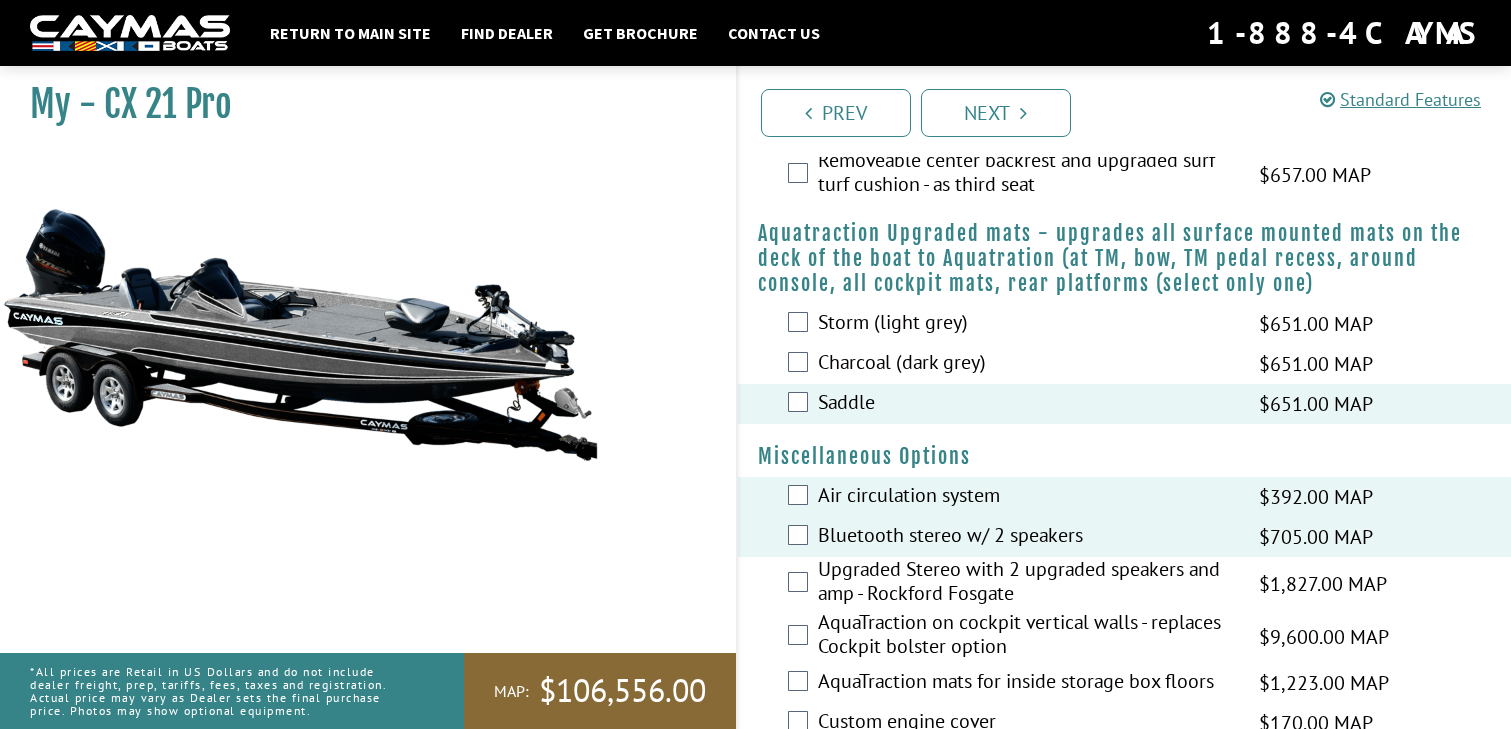 click on "Upgraded Stereo with 2 upgraded speakers and amp - Rockford Fosgate" at bounding box center (1026, 583) 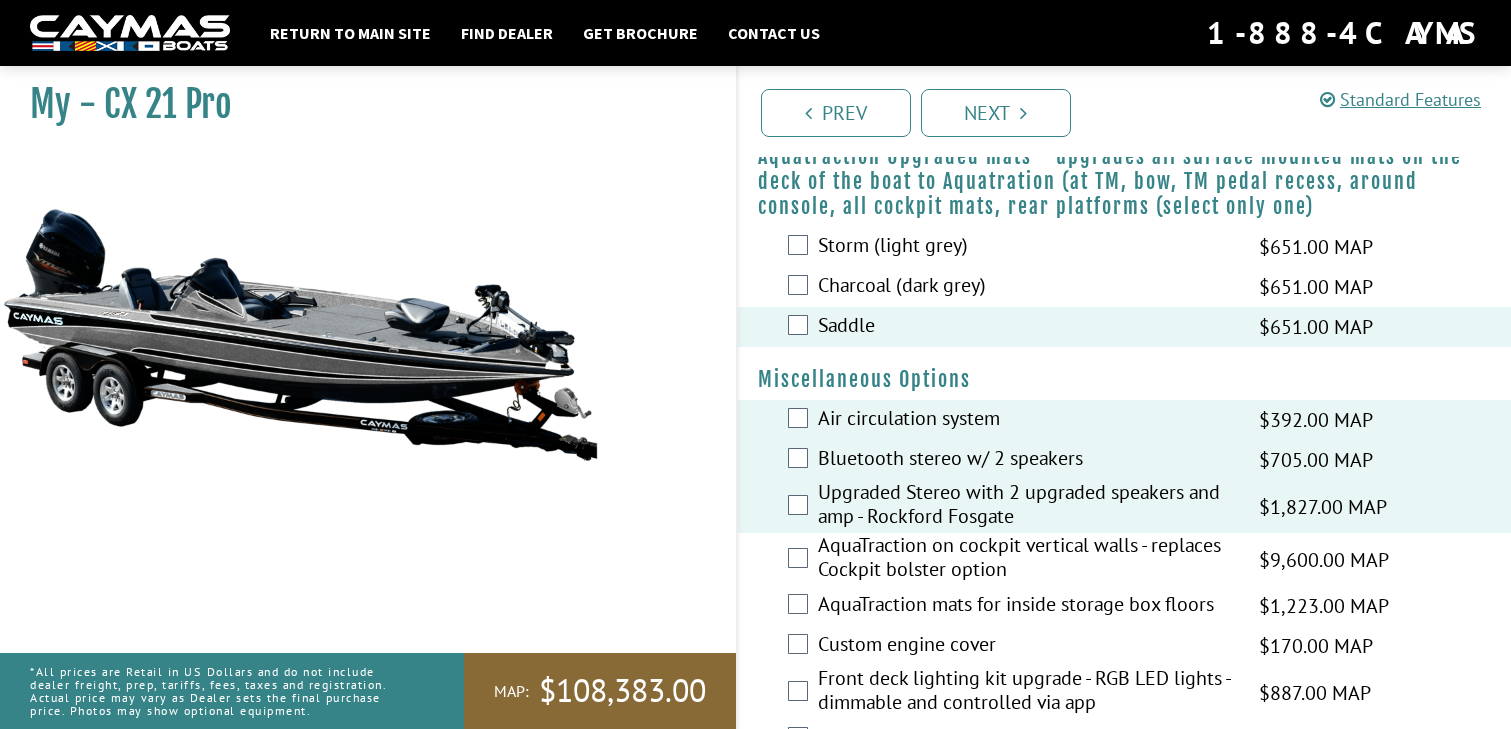 scroll, scrollTop: 1818, scrollLeft: 0, axis: vertical 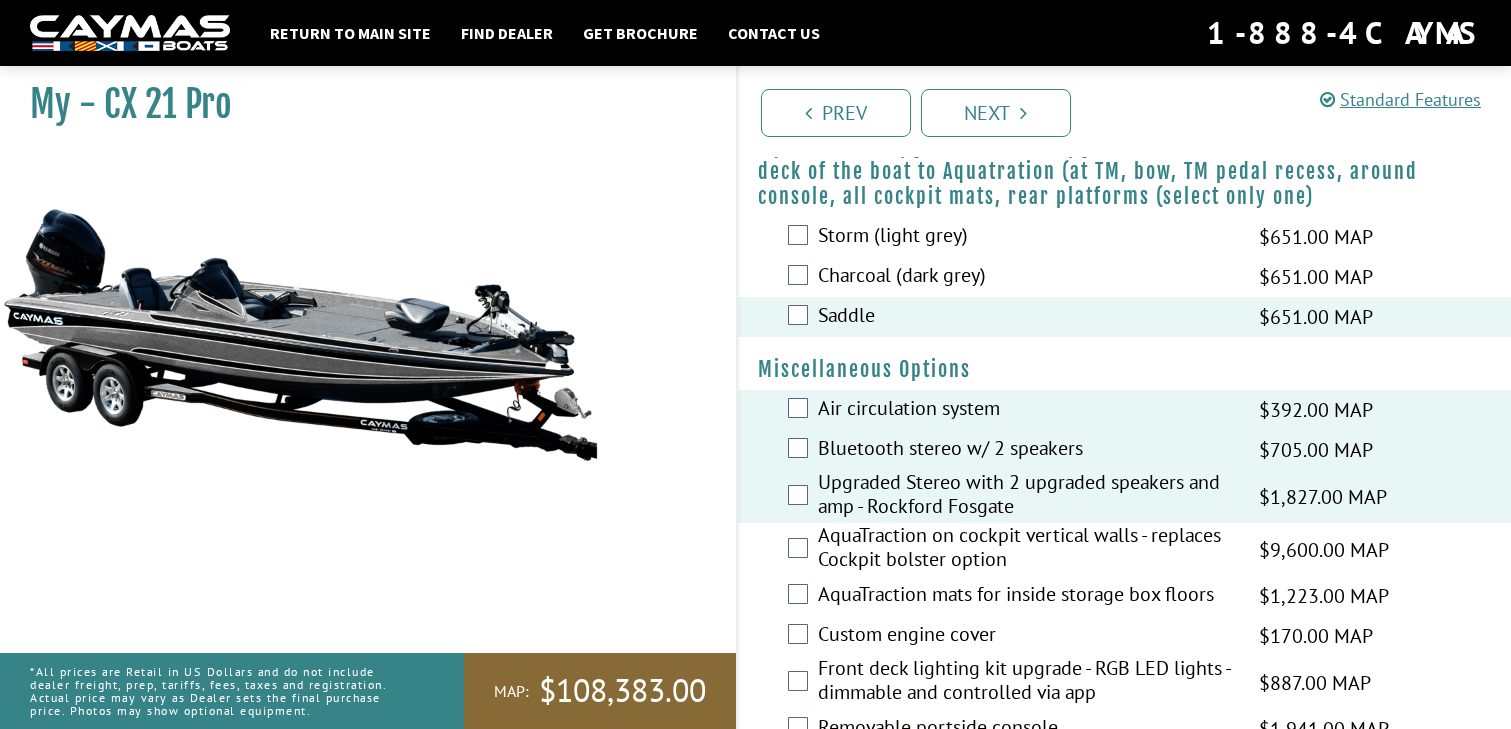 click on "$9,600.00 MAP" at bounding box center (1324, 550) 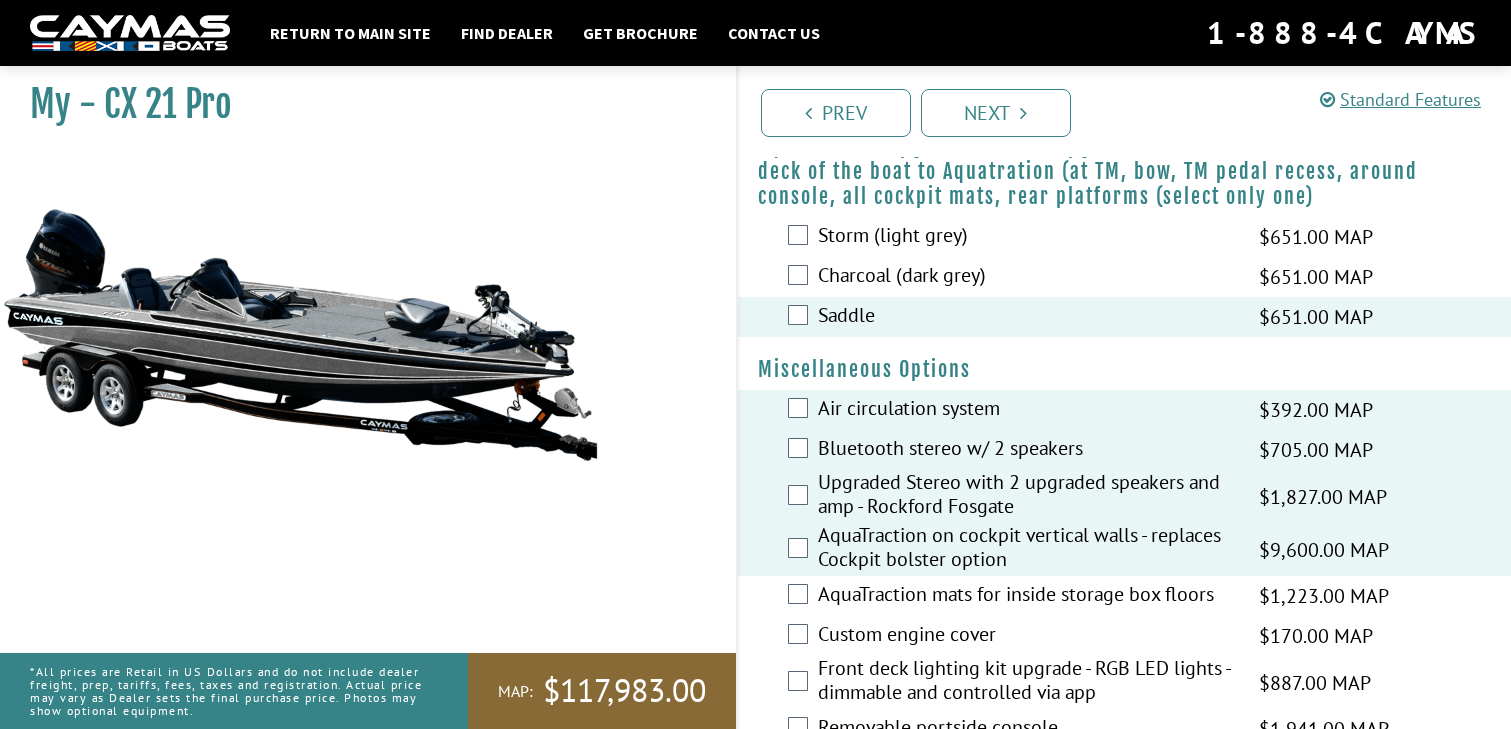 click on "AquaTraction mats for inside storage box floors" at bounding box center (1026, 596) 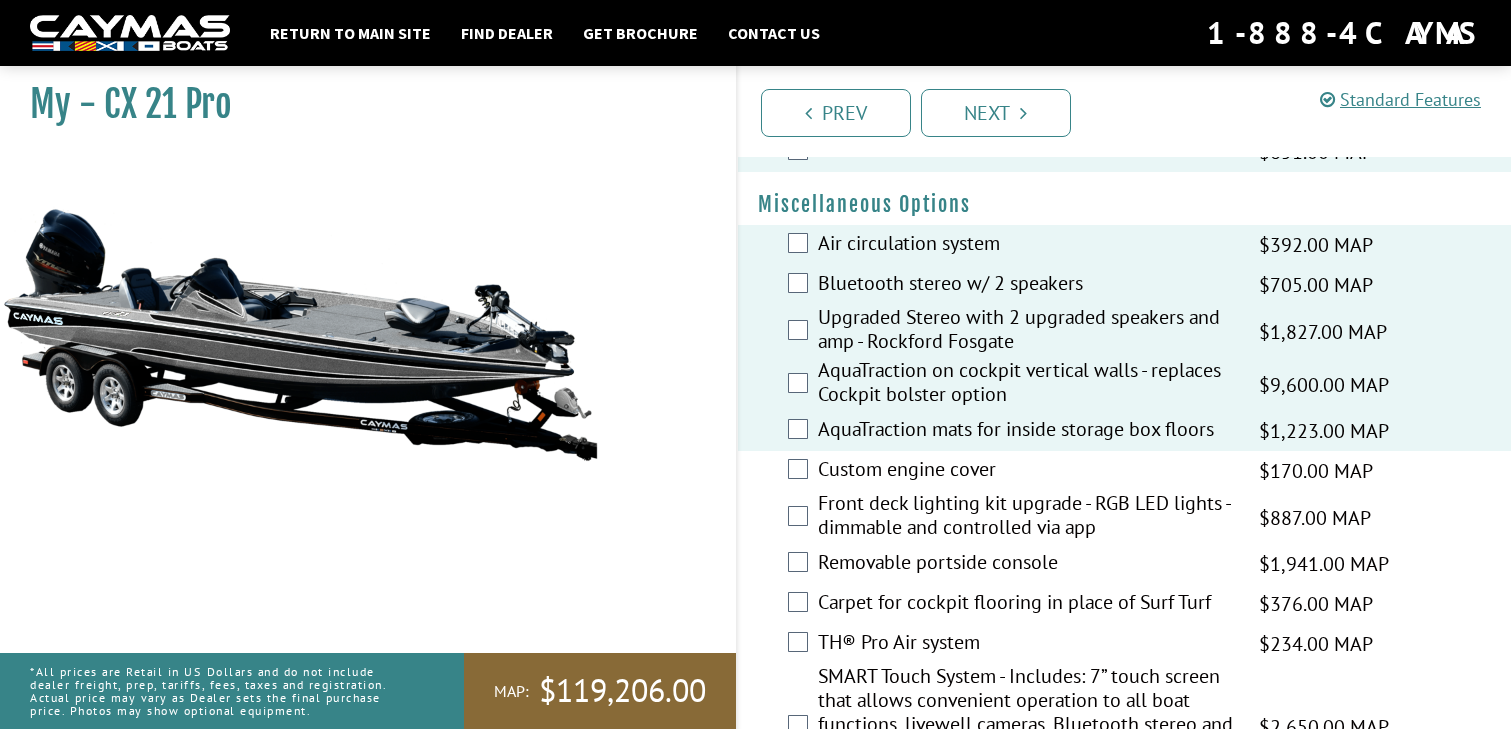 scroll, scrollTop: 1985, scrollLeft: 0, axis: vertical 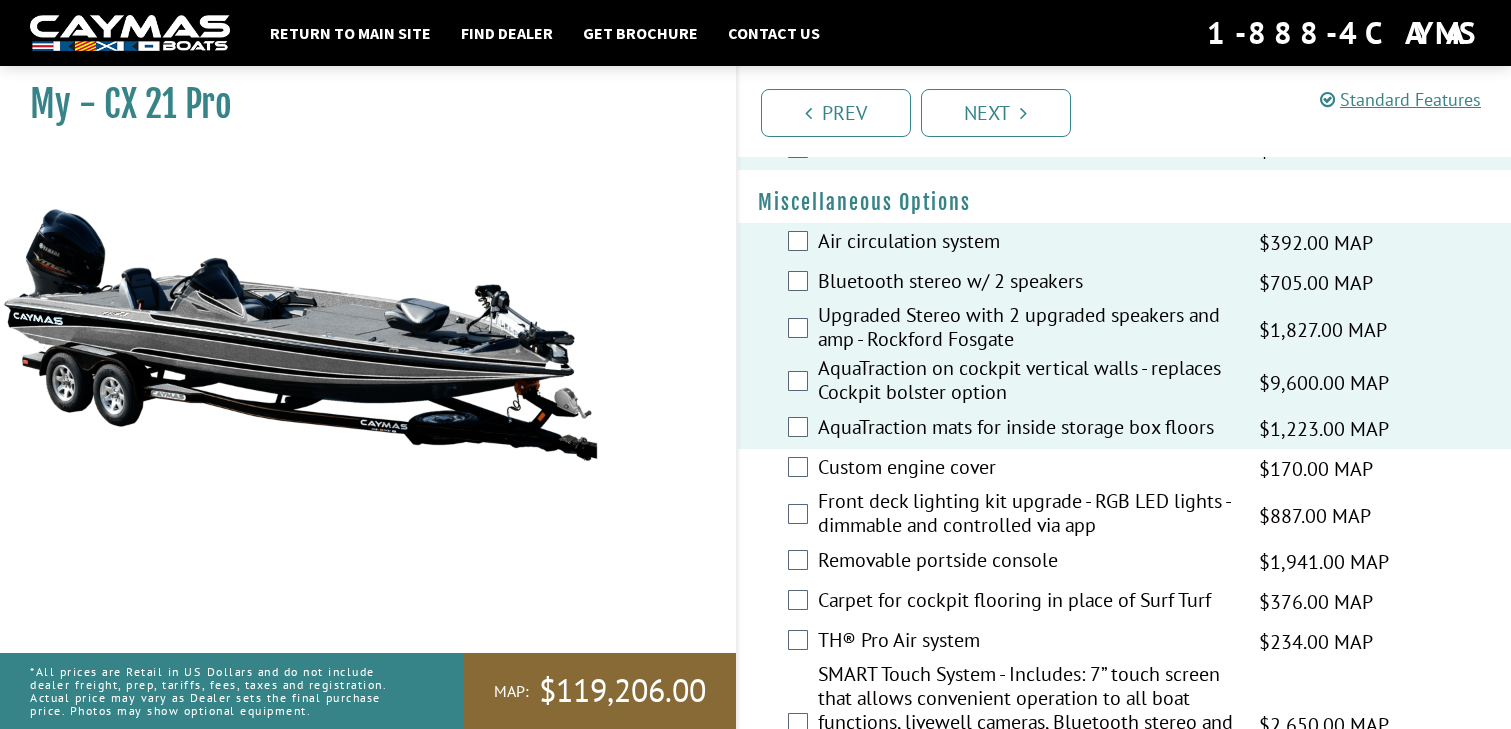 click on "Front  deck lighting kit upgrade - RGB LED lights - dimmable and controlled via app" at bounding box center (1026, 515) 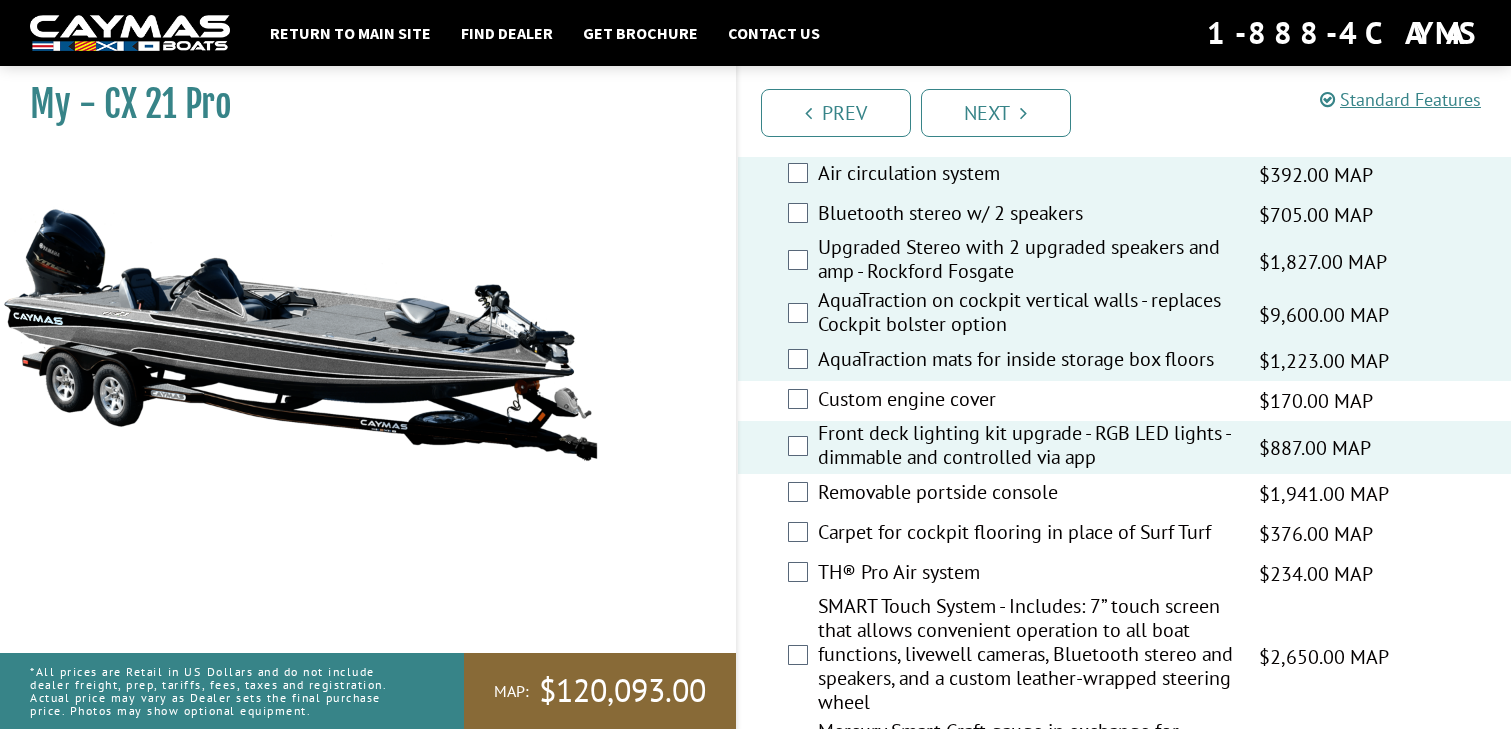 scroll, scrollTop: 2065, scrollLeft: 0, axis: vertical 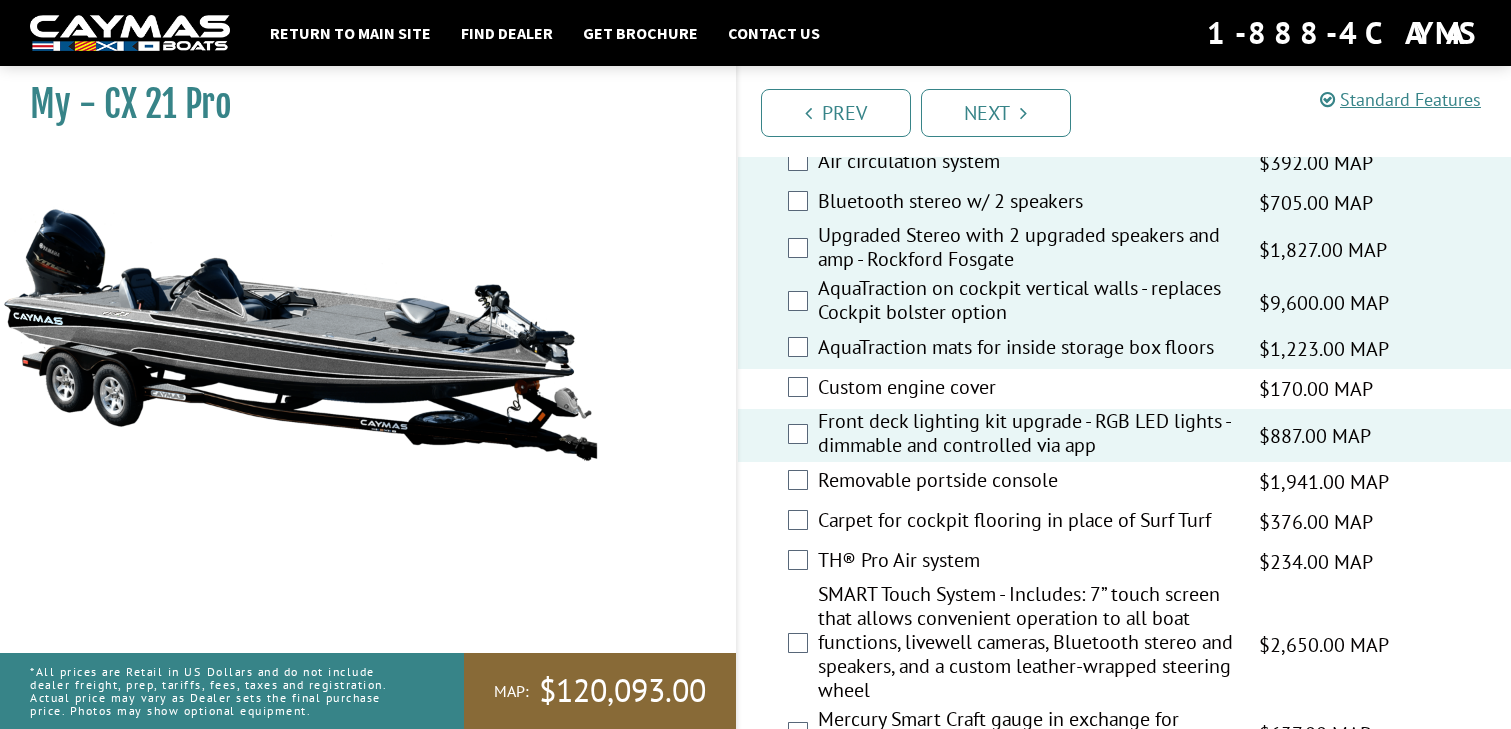 click on "Removable portside console" at bounding box center (1026, 482) 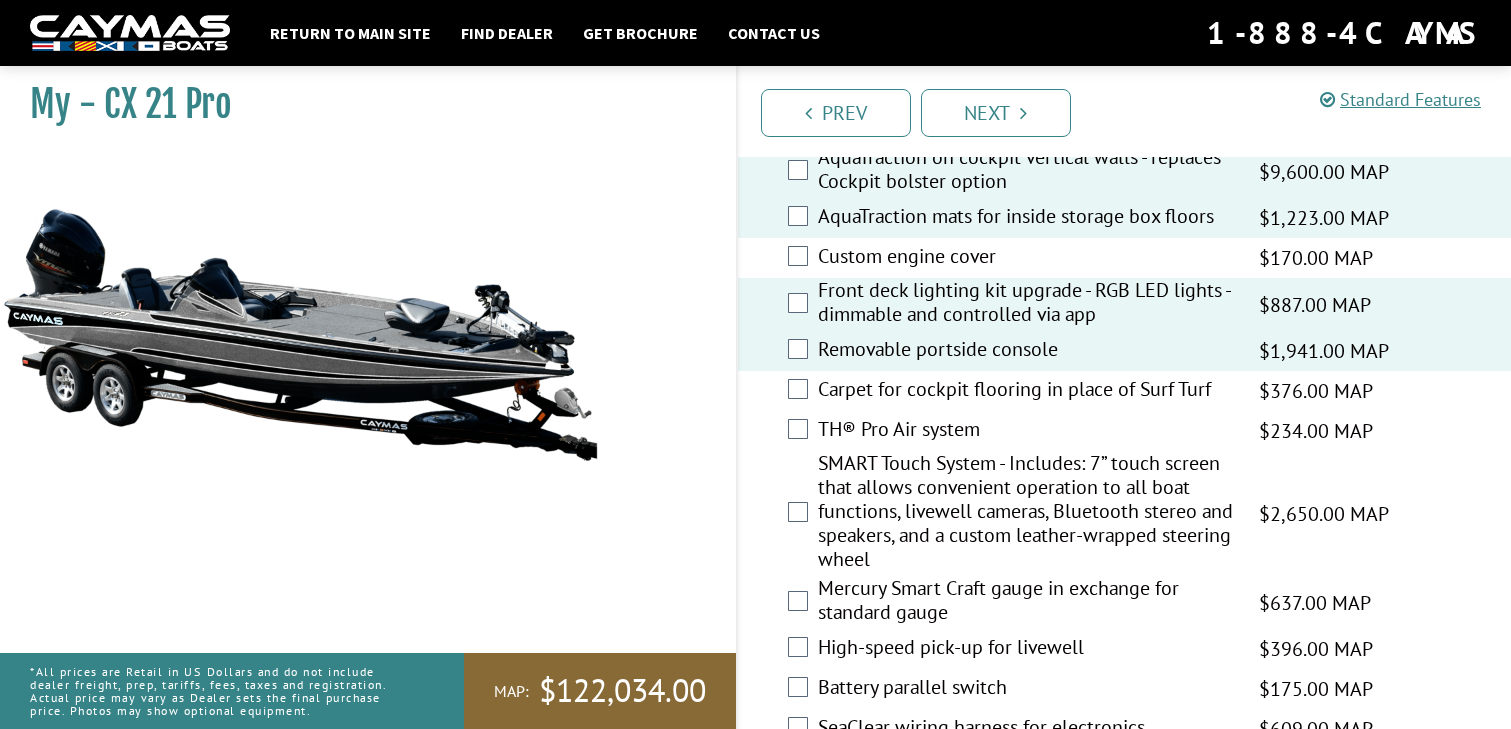 scroll, scrollTop: 2197, scrollLeft: 0, axis: vertical 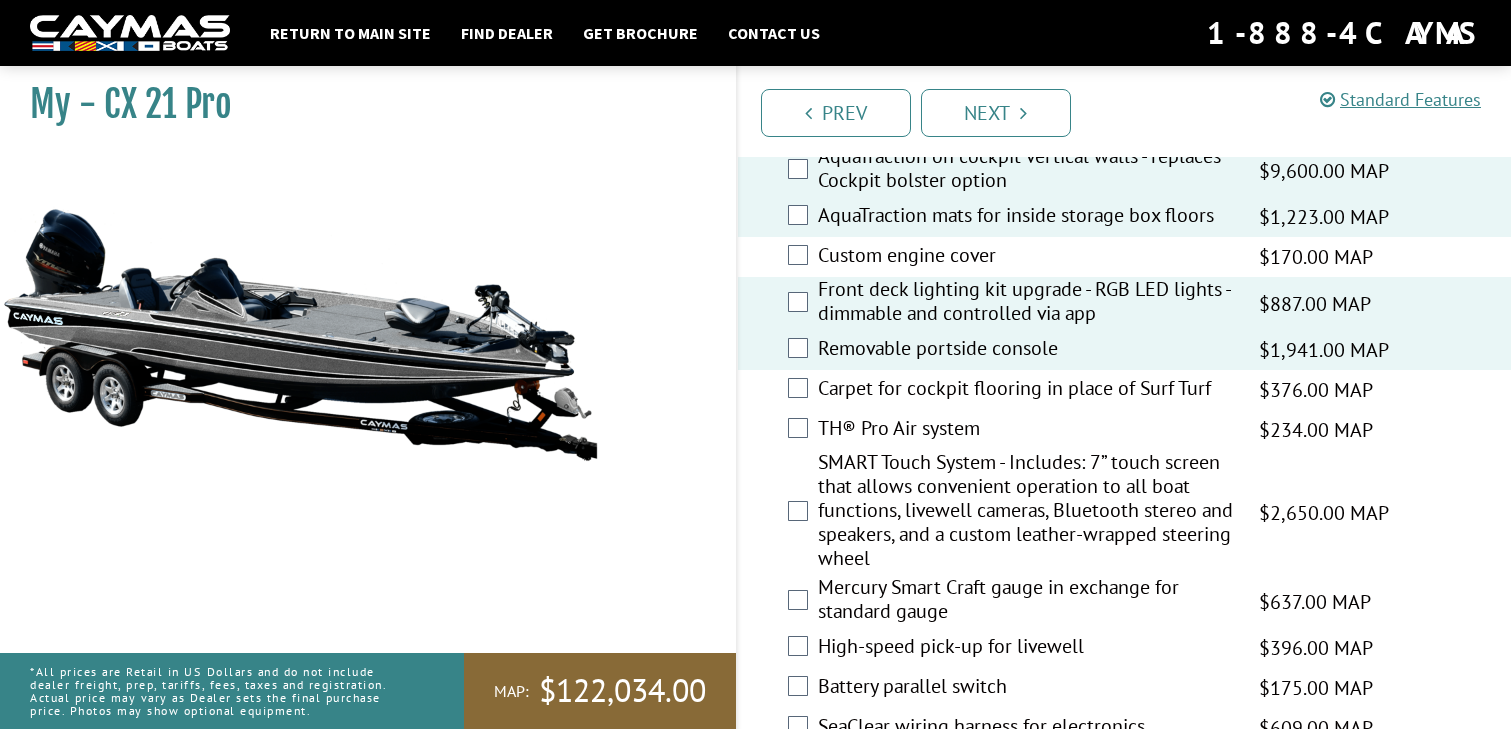 click on "SMART Touch System - Includes: 7” touch screen that allows convenient operation to all boat functions, livewell cameras, Bluetooth stereo and speakers, and a custom leather-wrapped steering wheel" at bounding box center (1026, 512) 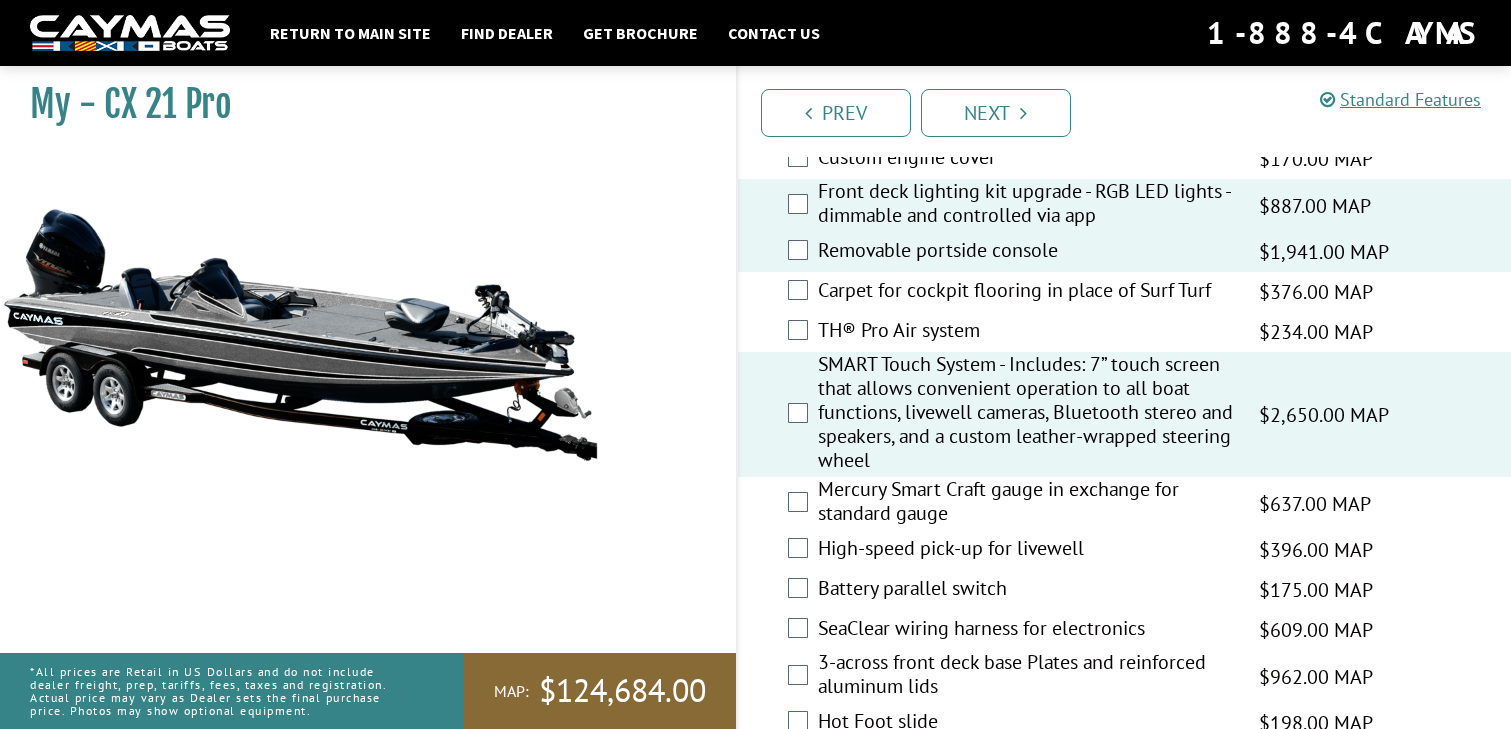 scroll, scrollTop: 2297, scrollLeft: 0, axis: vertical 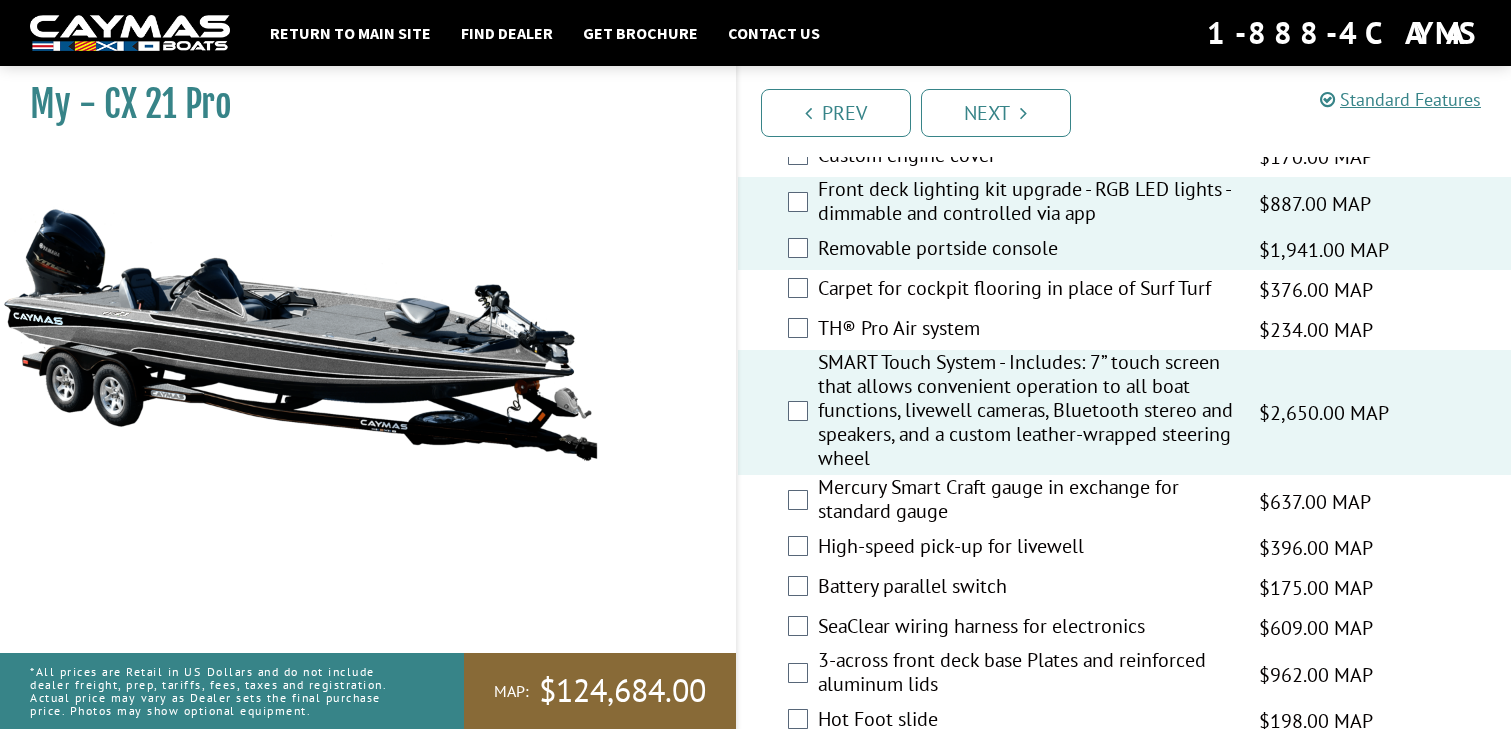 click on "Mercury Smart Craft gauge in exchange for standard gauge" at bounding box center [1026, 501] 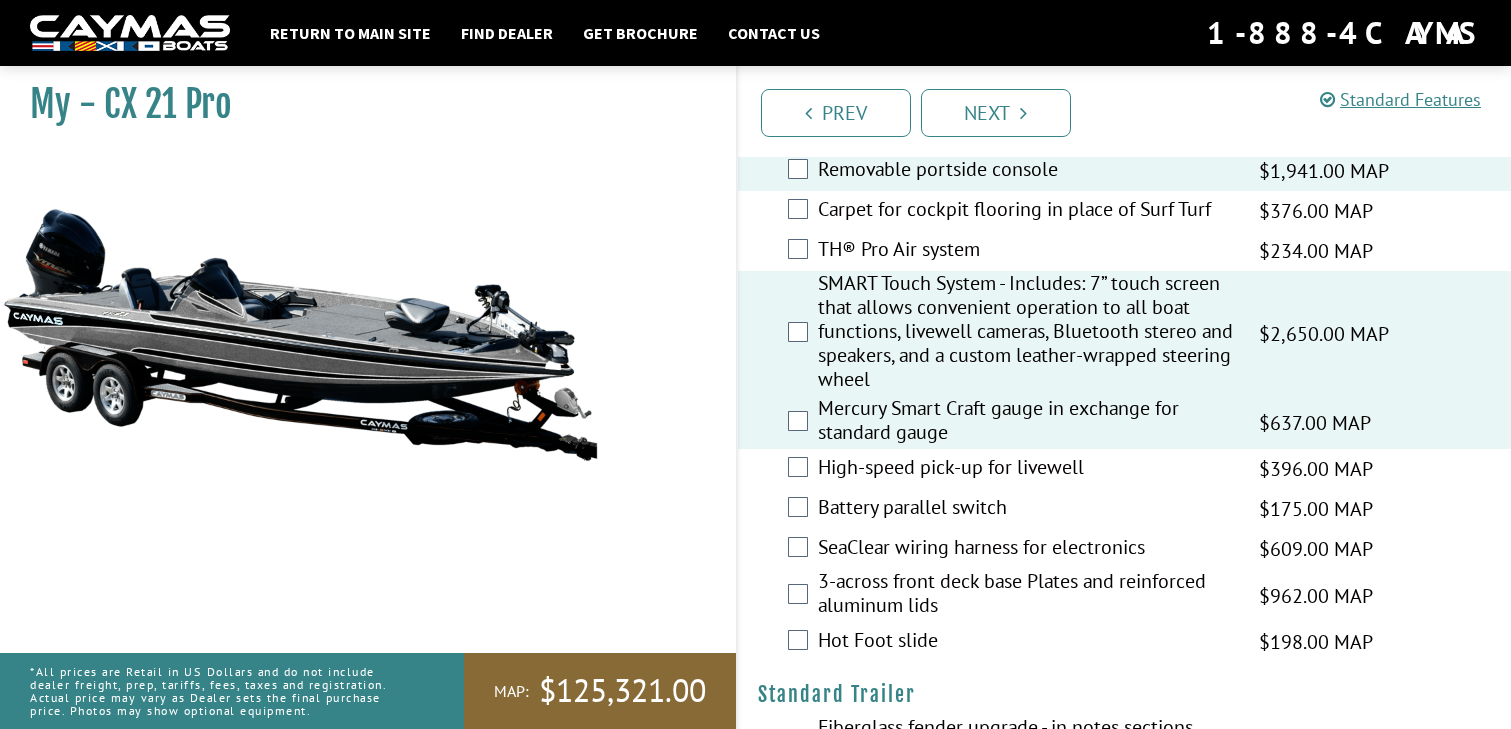 scroll, scrollTop: 2385, scrollLeft: 0, axis: vertical 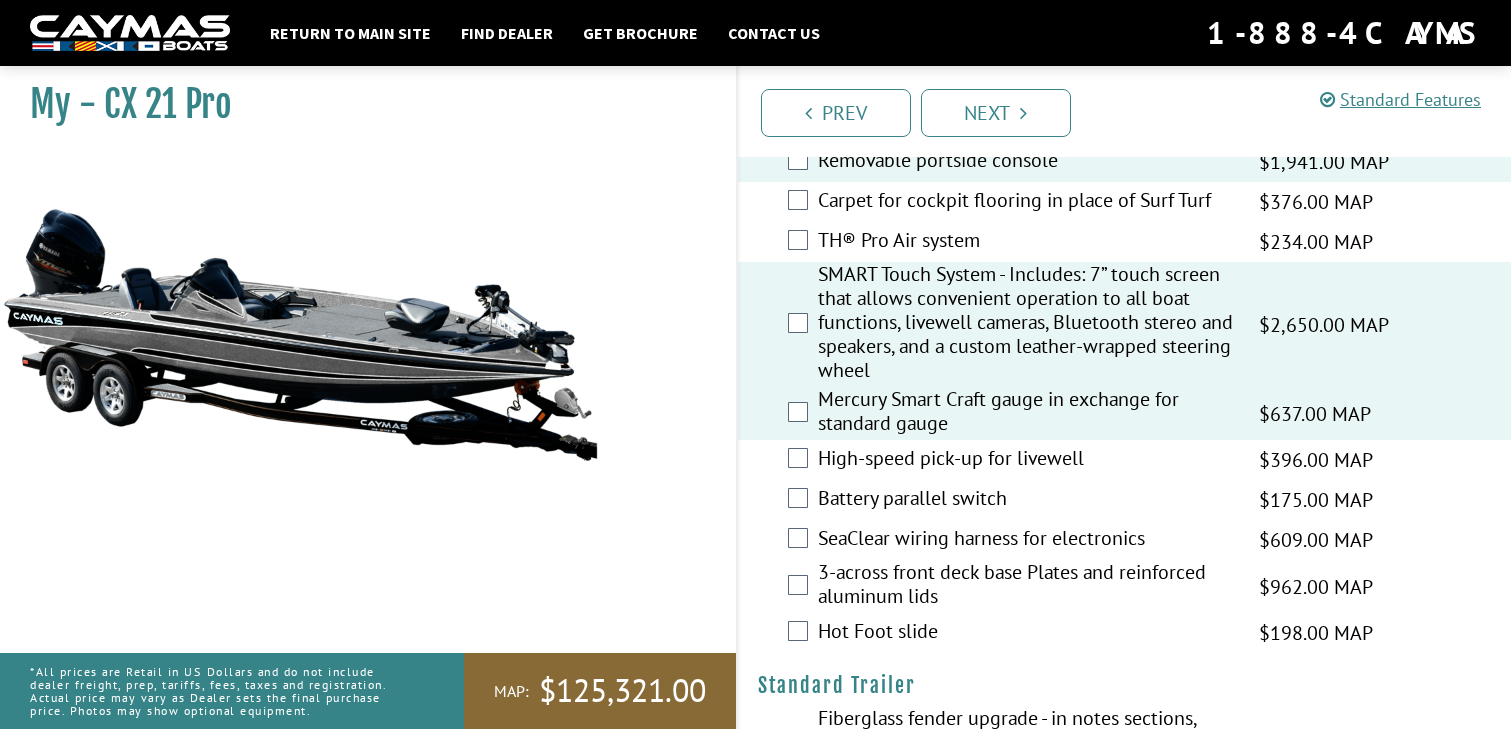 click on "SMART Touch System - Includes: 7” touch screen that allows convenient operation to all boat functions, livewell cameras, Bluetooth stereo and speakers, and a custom leather-wrapped steering wheel" at bounding box center [1026, 324] 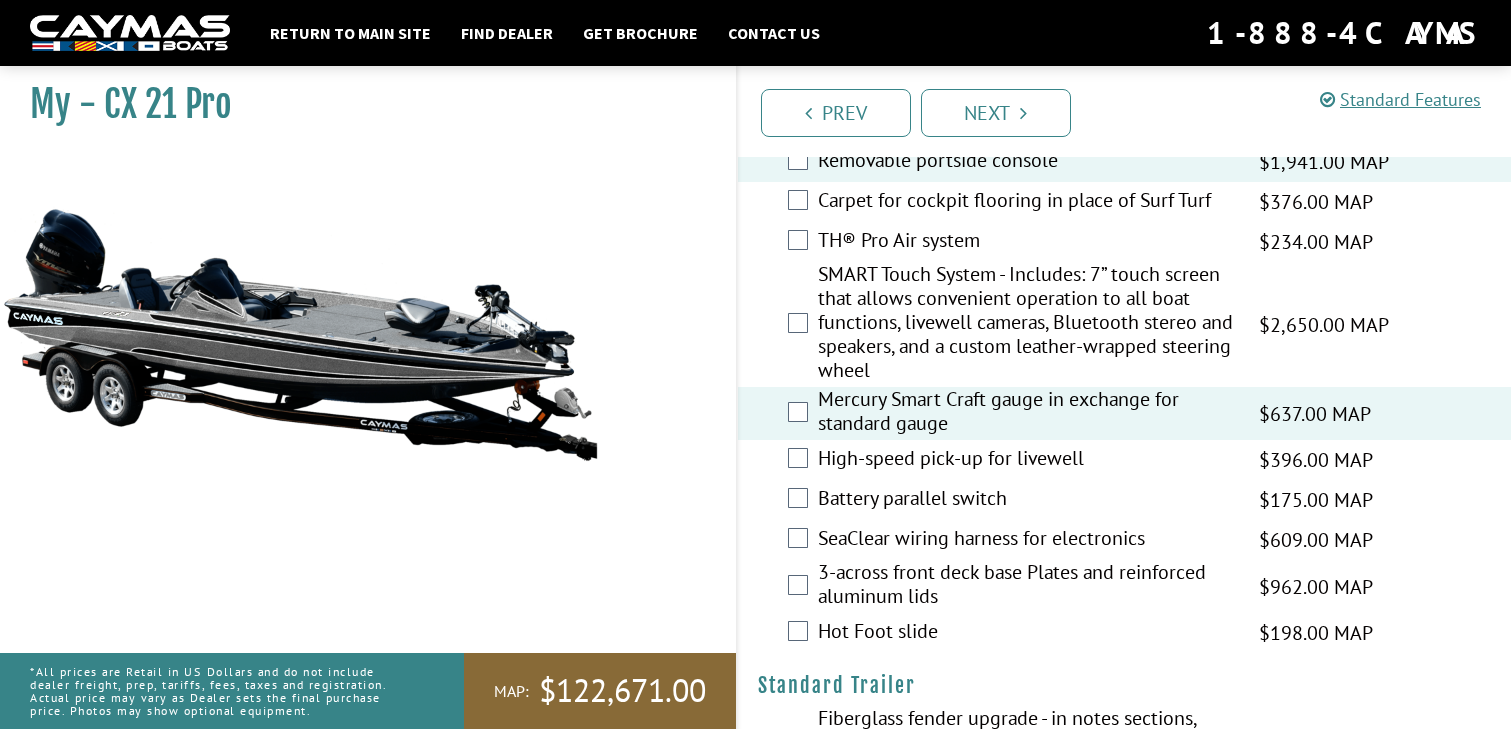 click on "SMART Touch System - Includes: 7” touch screen that allows convenient operation to all boat functions, livewell cameras, Bluetooth stereo and speakers, and a custom leather-wrapped steering wheel" at bounding box center [1026, 324] 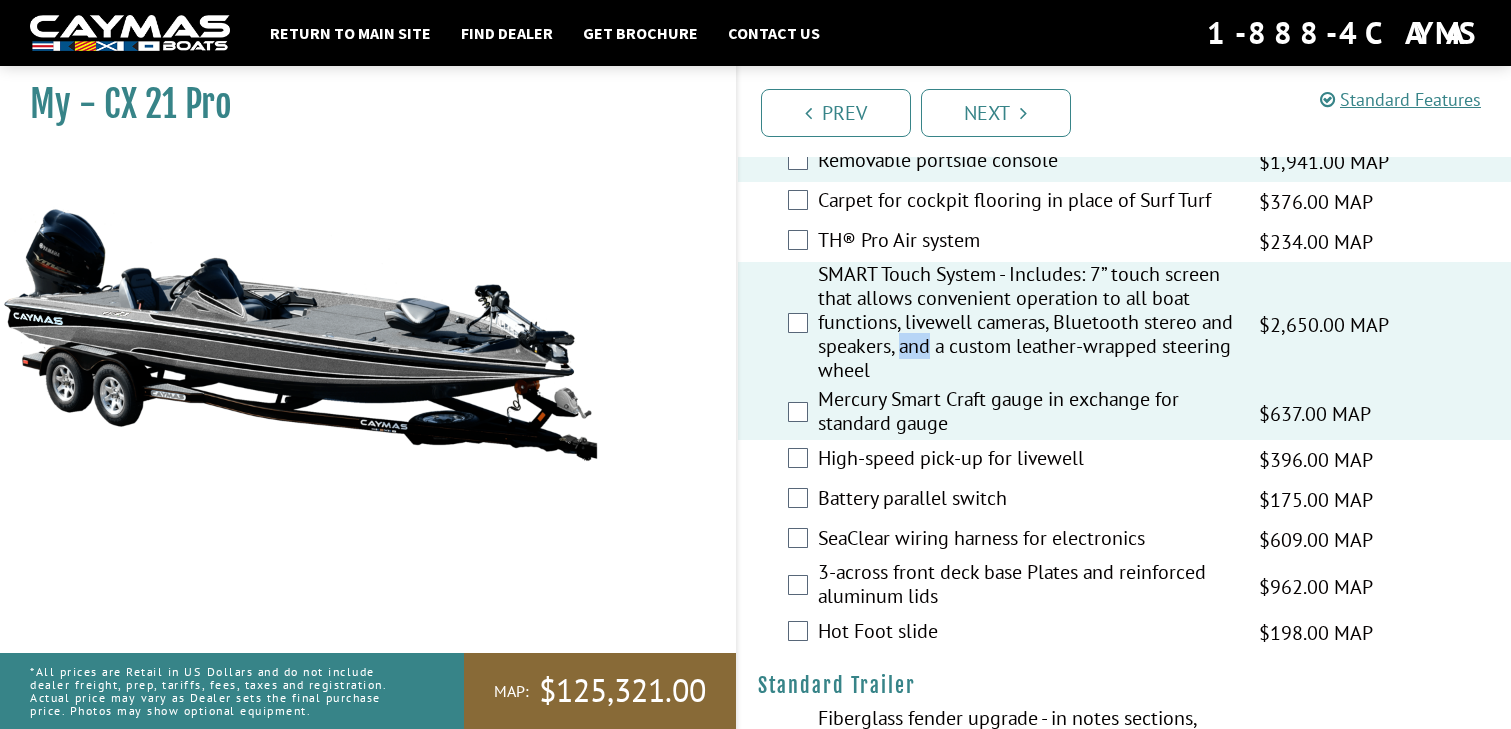 click on "SMART Touch System - Includes: 7” touch screen that allows convenient operation to all boat functions, livewell cameras, Bluetooth stereo and speakers, and a custom leather-wrapped steering wheel" at bounding box center (1026, 324) 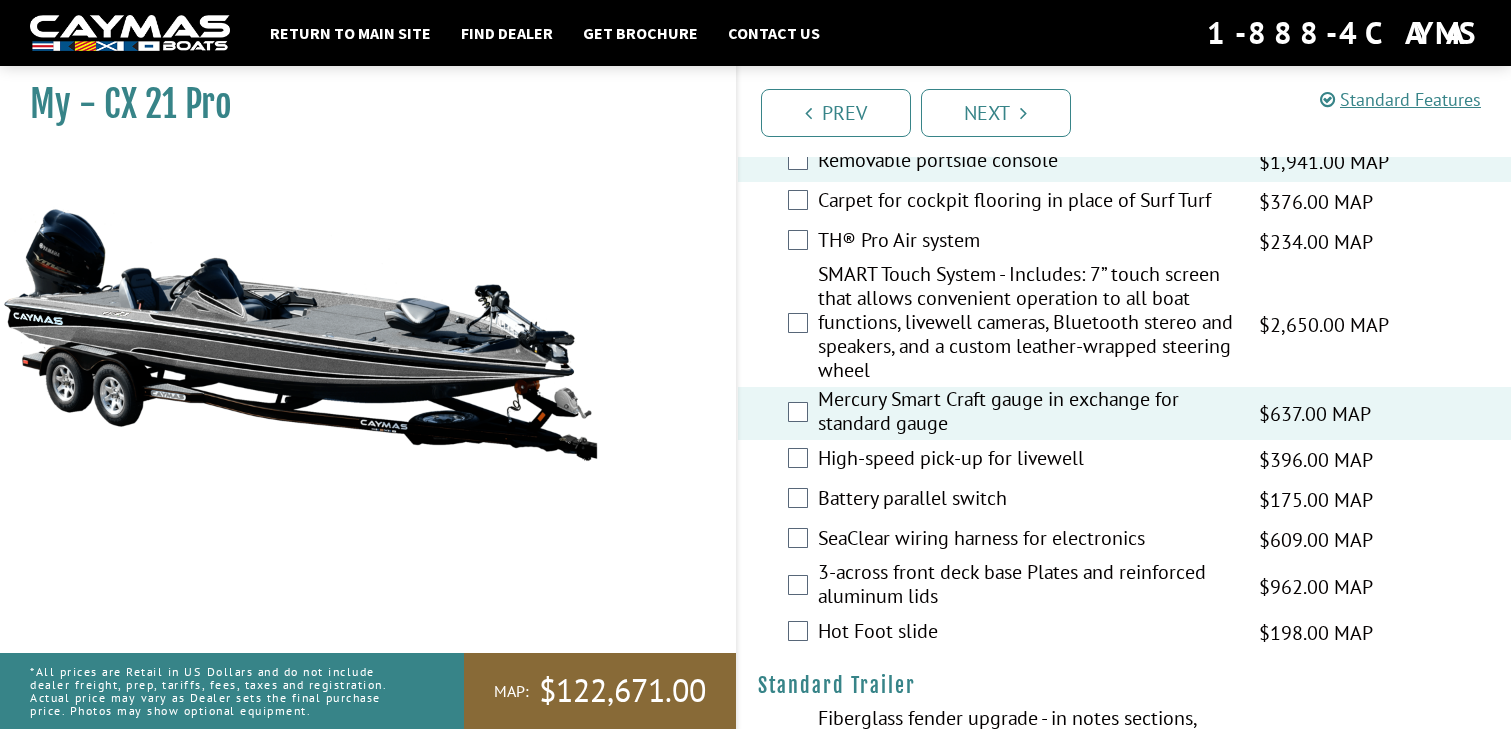 click on "SMART Touch System - Includes: 7” touch screen that allows convenient operation to all boat functions, livewell cameras, Bluetooth stereo and speakers, and a custom leather-wrapped steering wheel" at bounding box center [1026, 324] 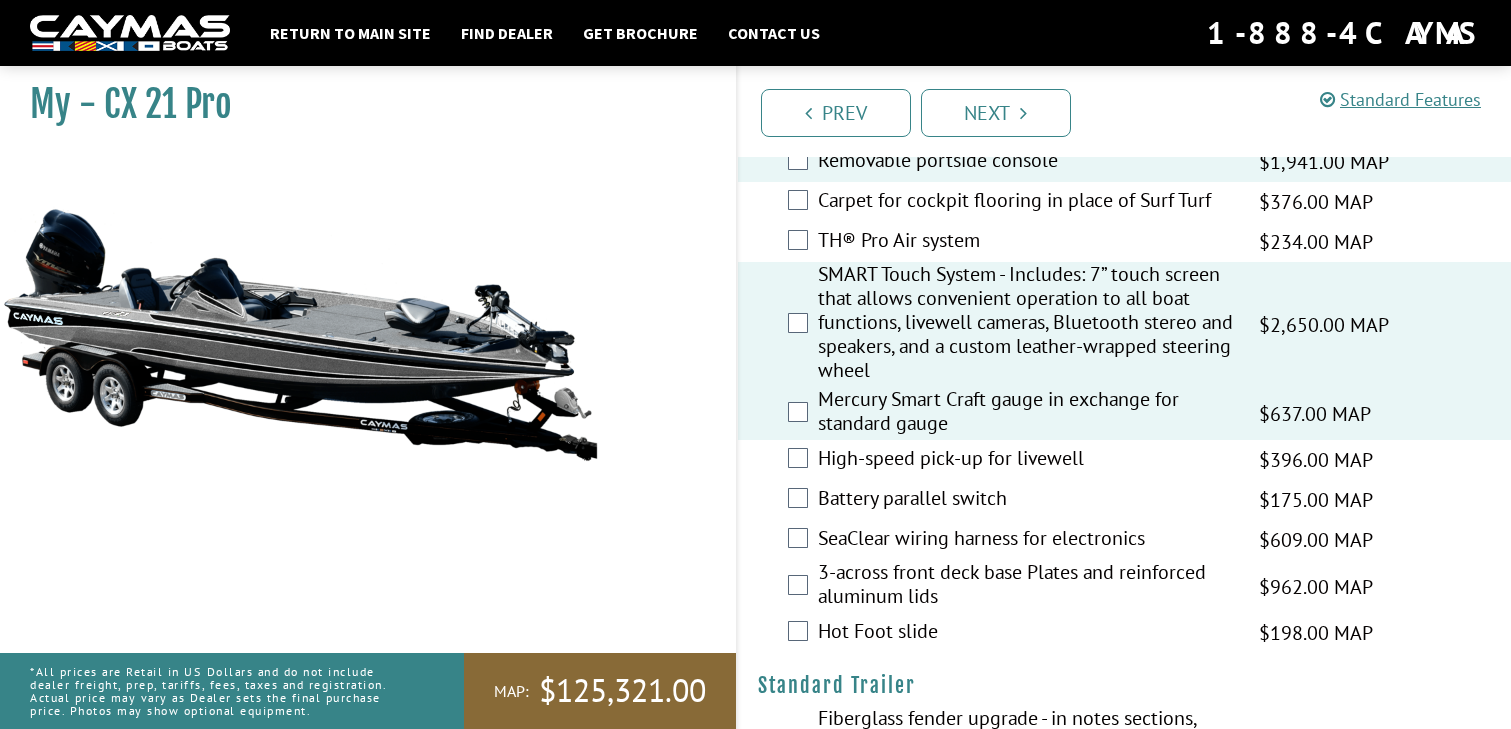 click on "Mercury Smart Craft gauge in exchange for standard gauge" at bounding box center (1026, 413) 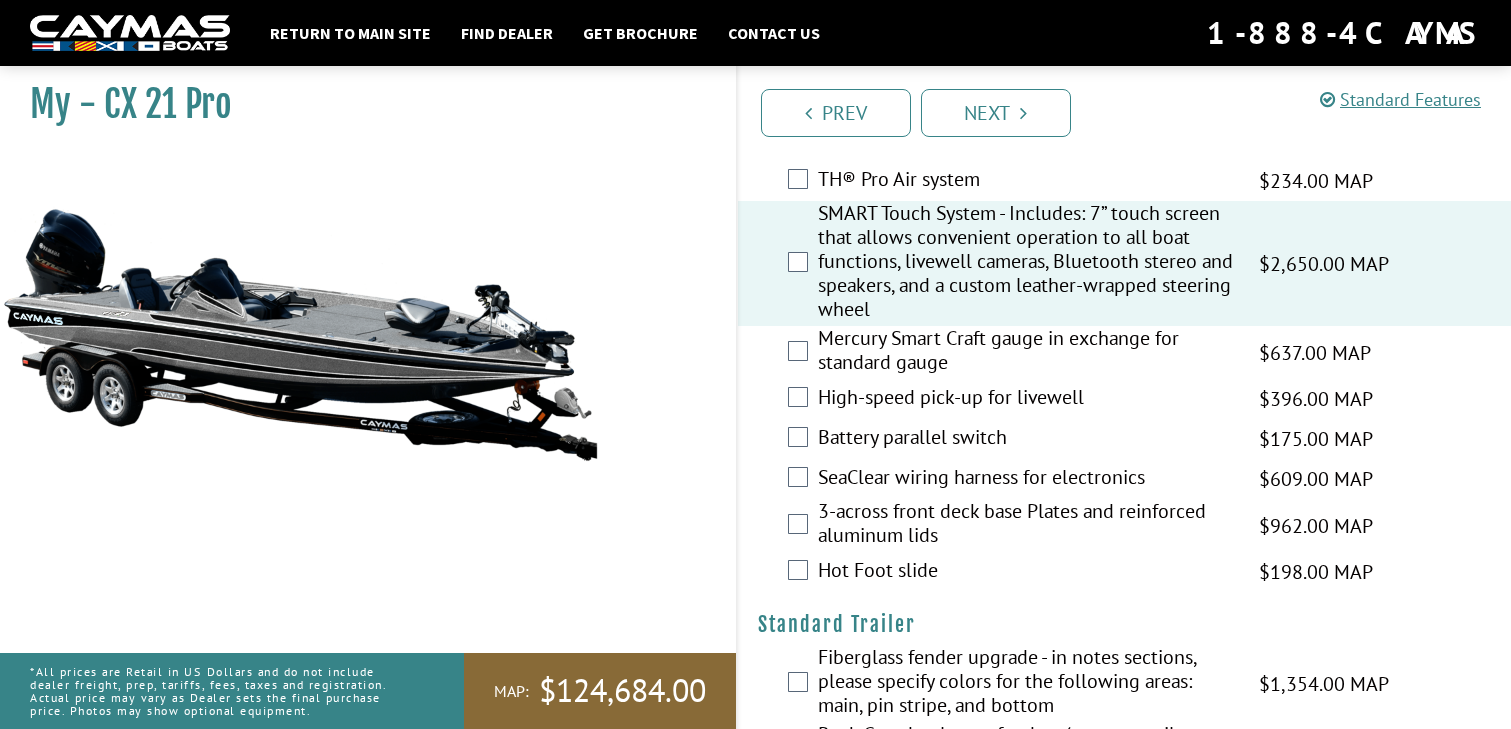 scroll, scrollTop: 2447, scrollLeft: 0, axis: vertical 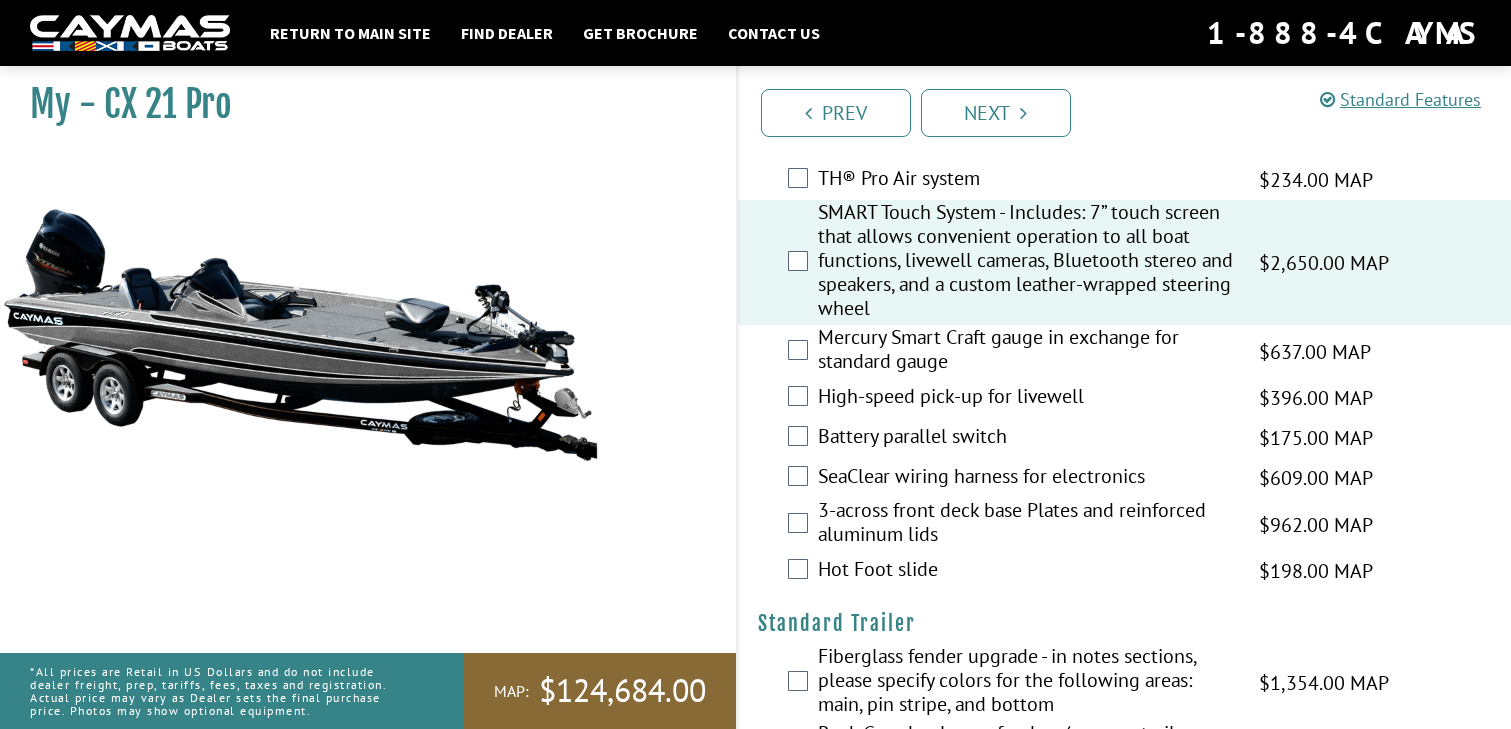 click on "High-speed pick-up for livewell" at bounding box center [1026, 398] 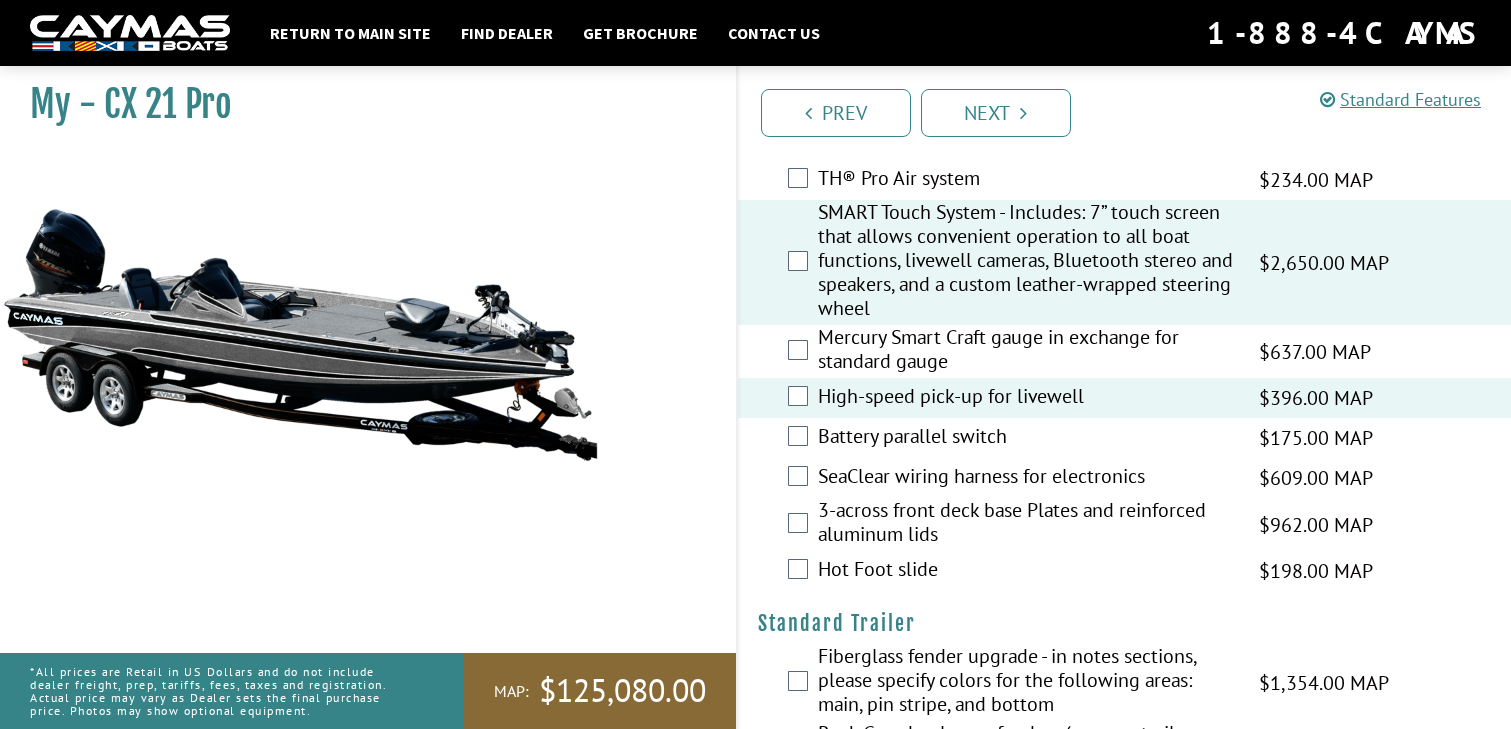 click on "SeaClear wiring harness for electronics" at bounding box center (1026, 478) 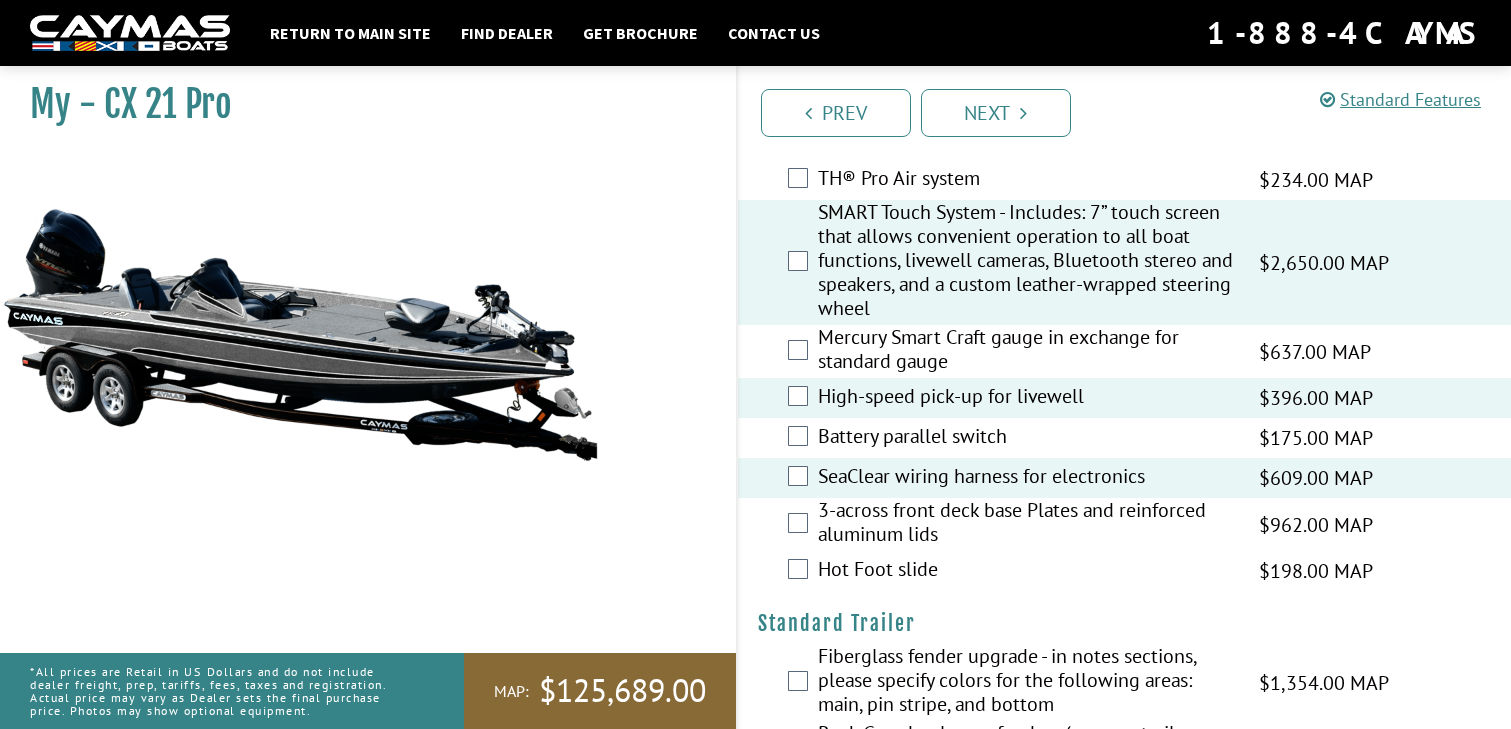 click on "Battery parallel switch" at bounding box center [1026, 438] 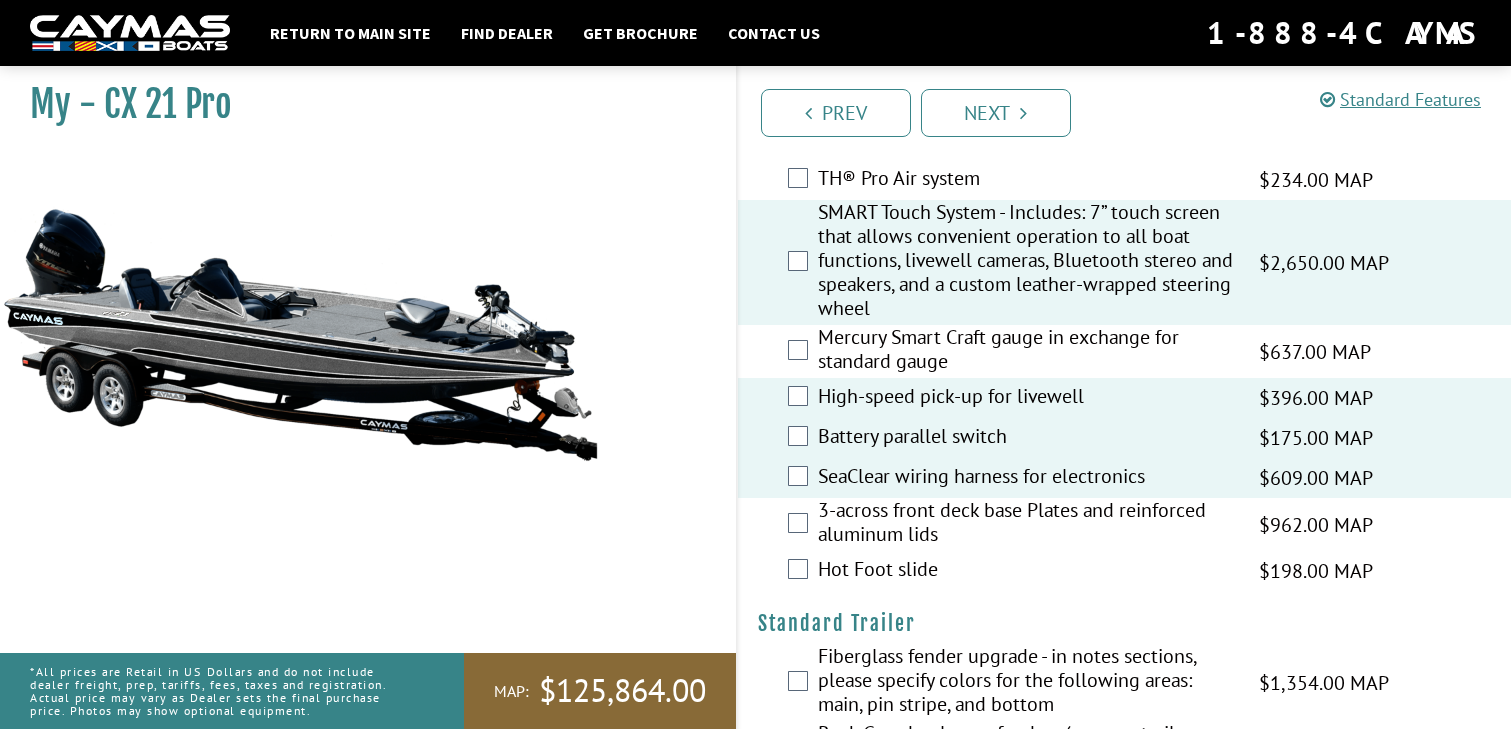 click on "3-across front deck base Plates and reinforced aluminum lids" at bounding box center (1026, 524) 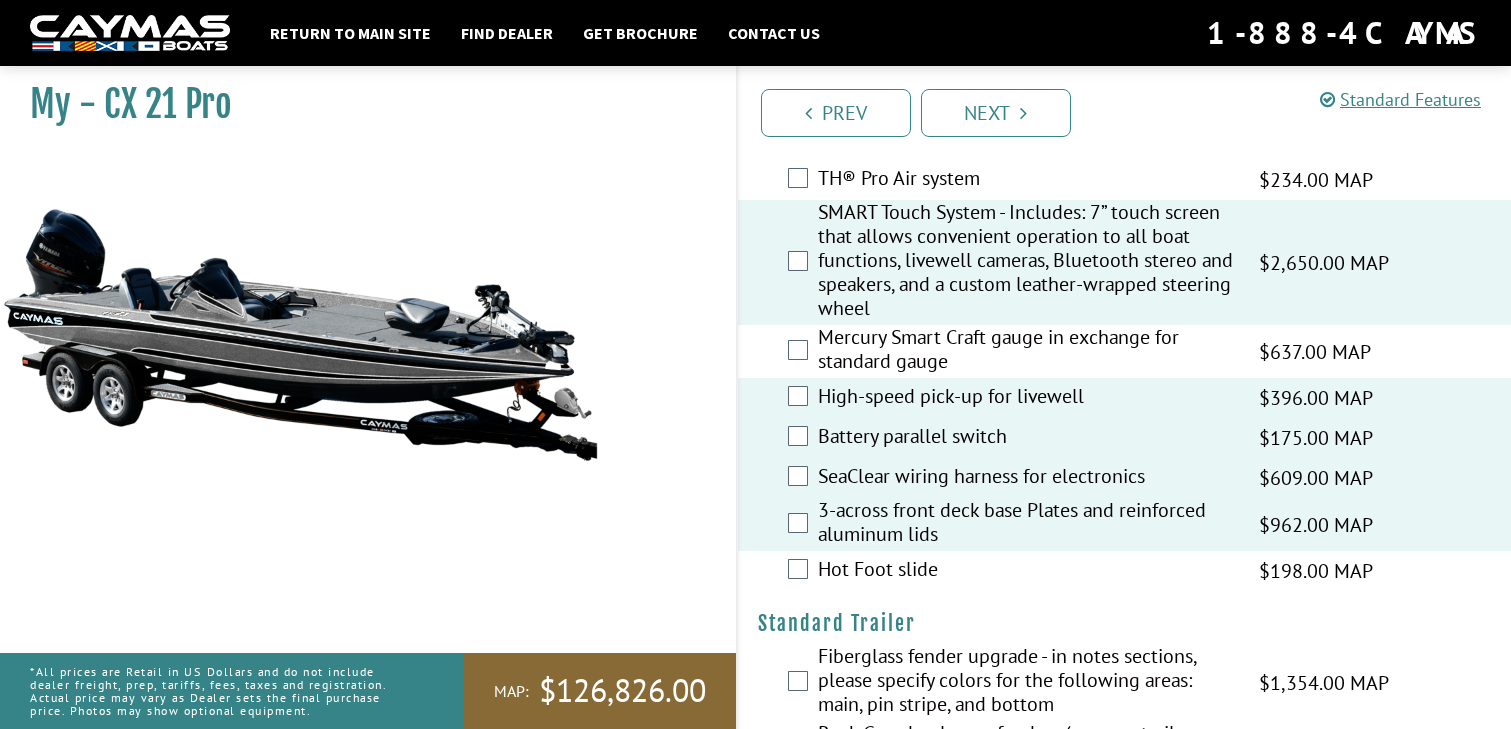 click on "Hot Foot slide" at bounding box center [1026, 571] 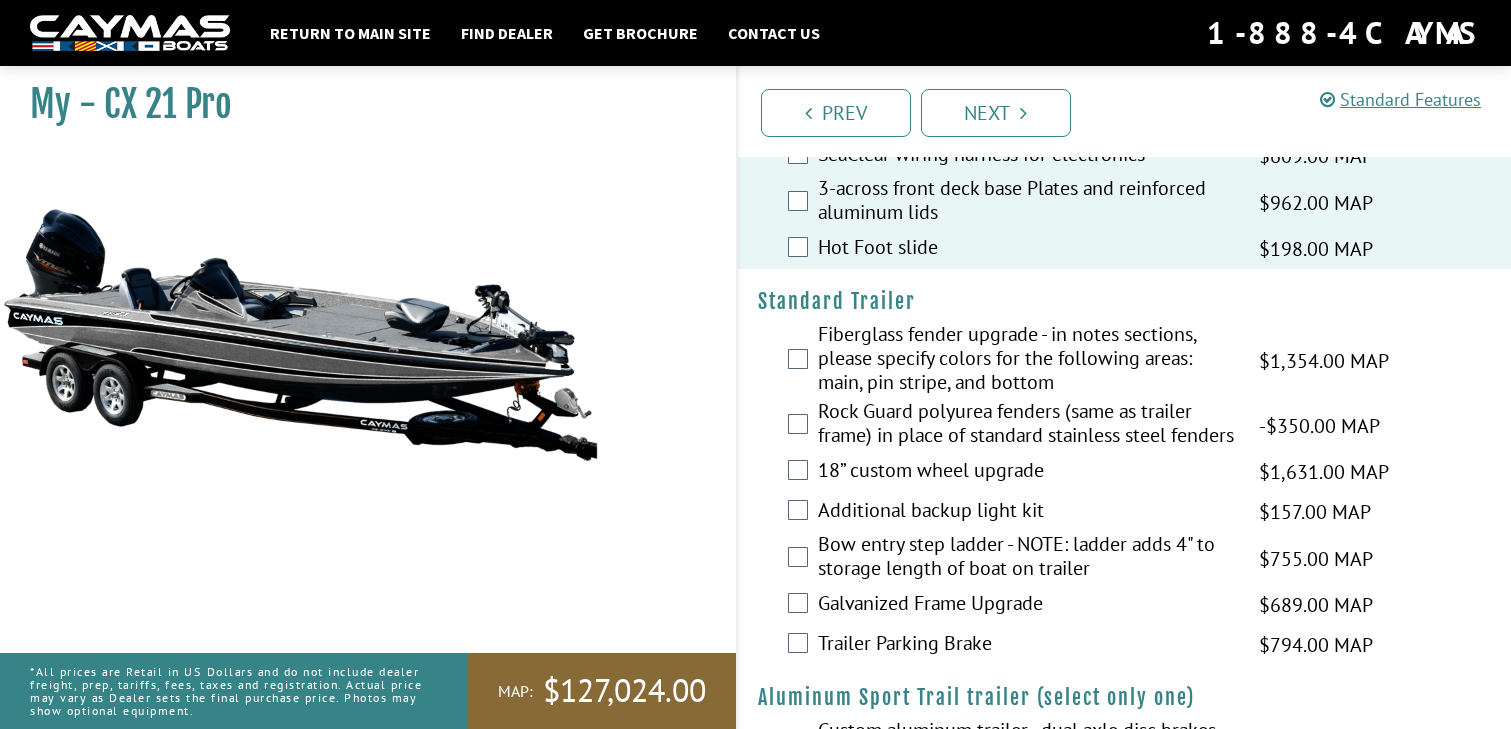 scroll, scrollTop: 2768, scrollLeft: 0, axis: vertical 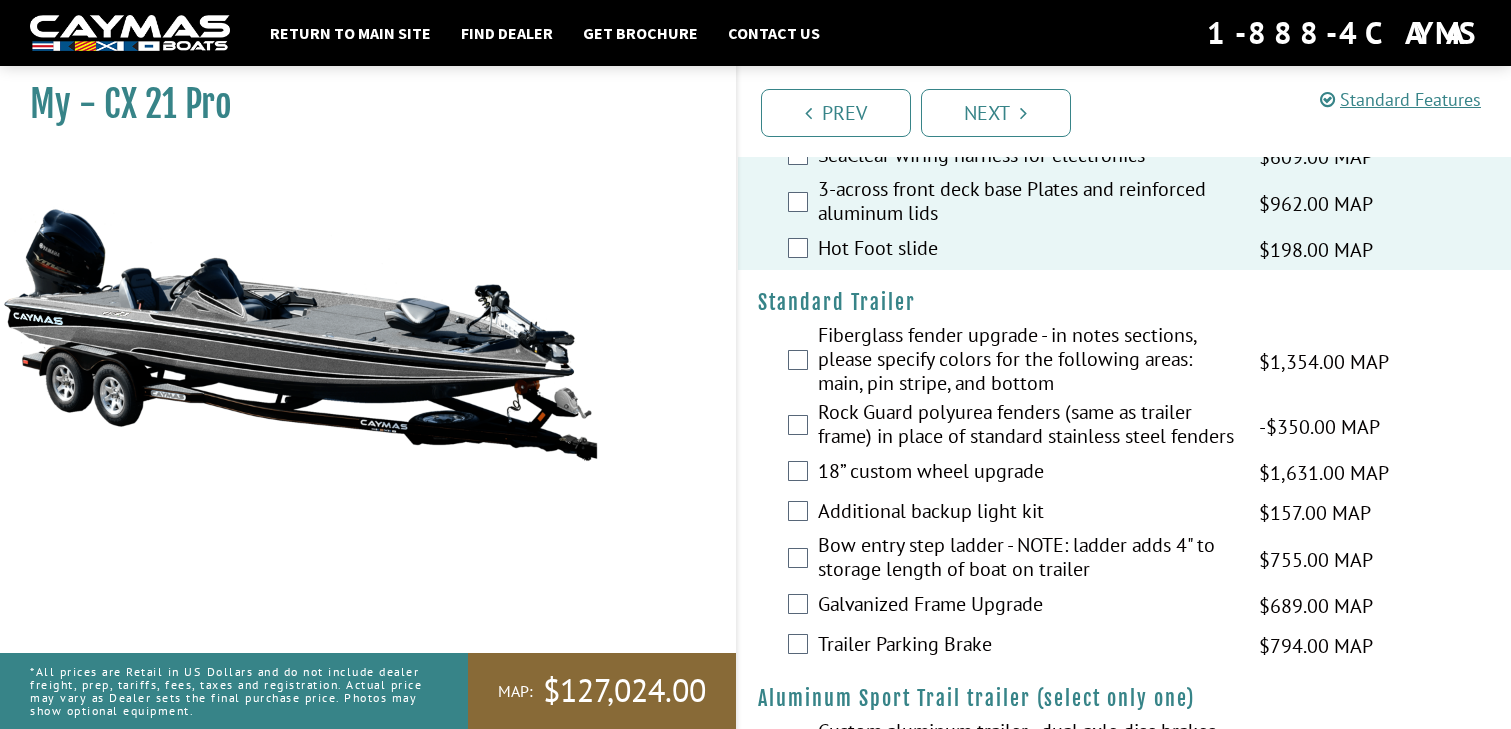 click on "18” custom wheel upgrade" at bounding box center [1026, 473] 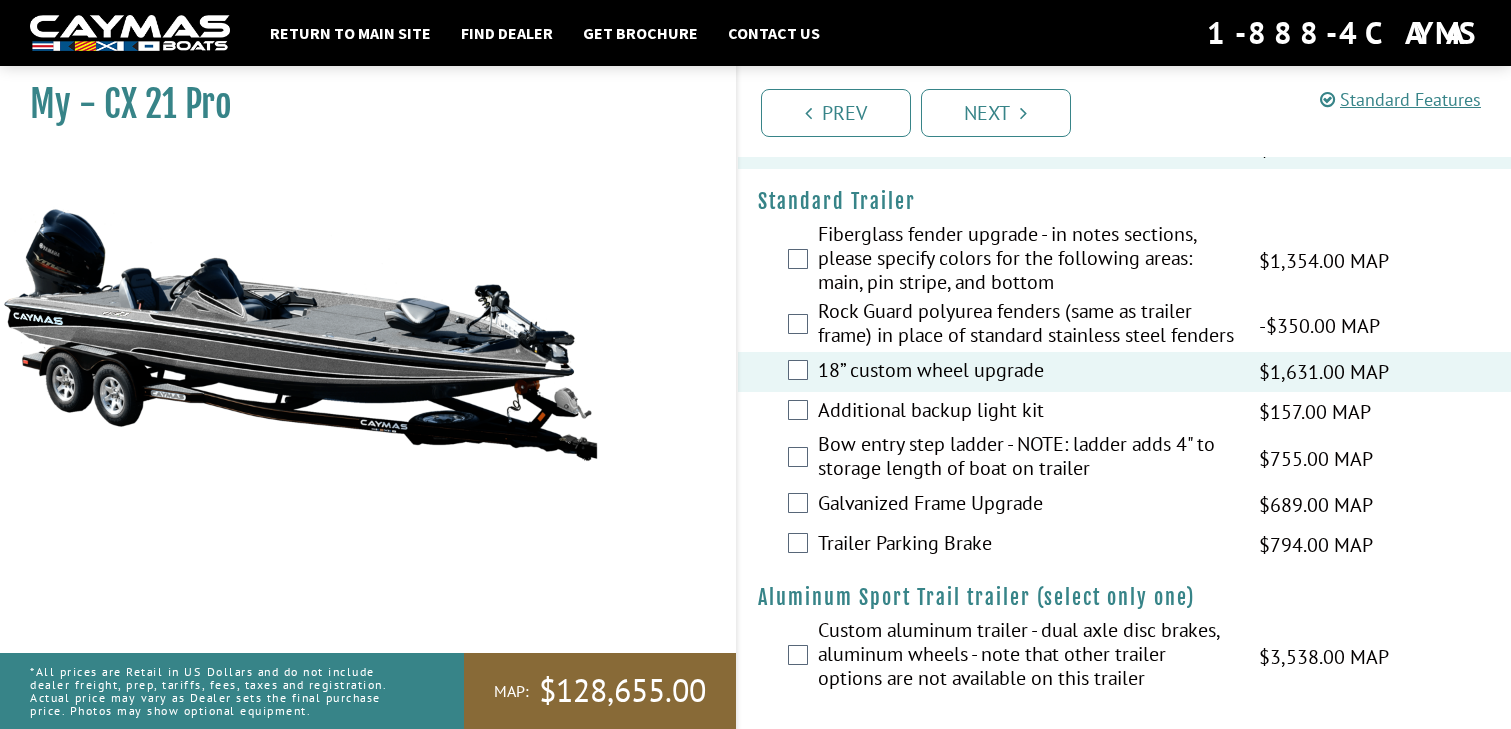 scroll, scrollTop: 2875, scrollLeft: 0, axis: vertical 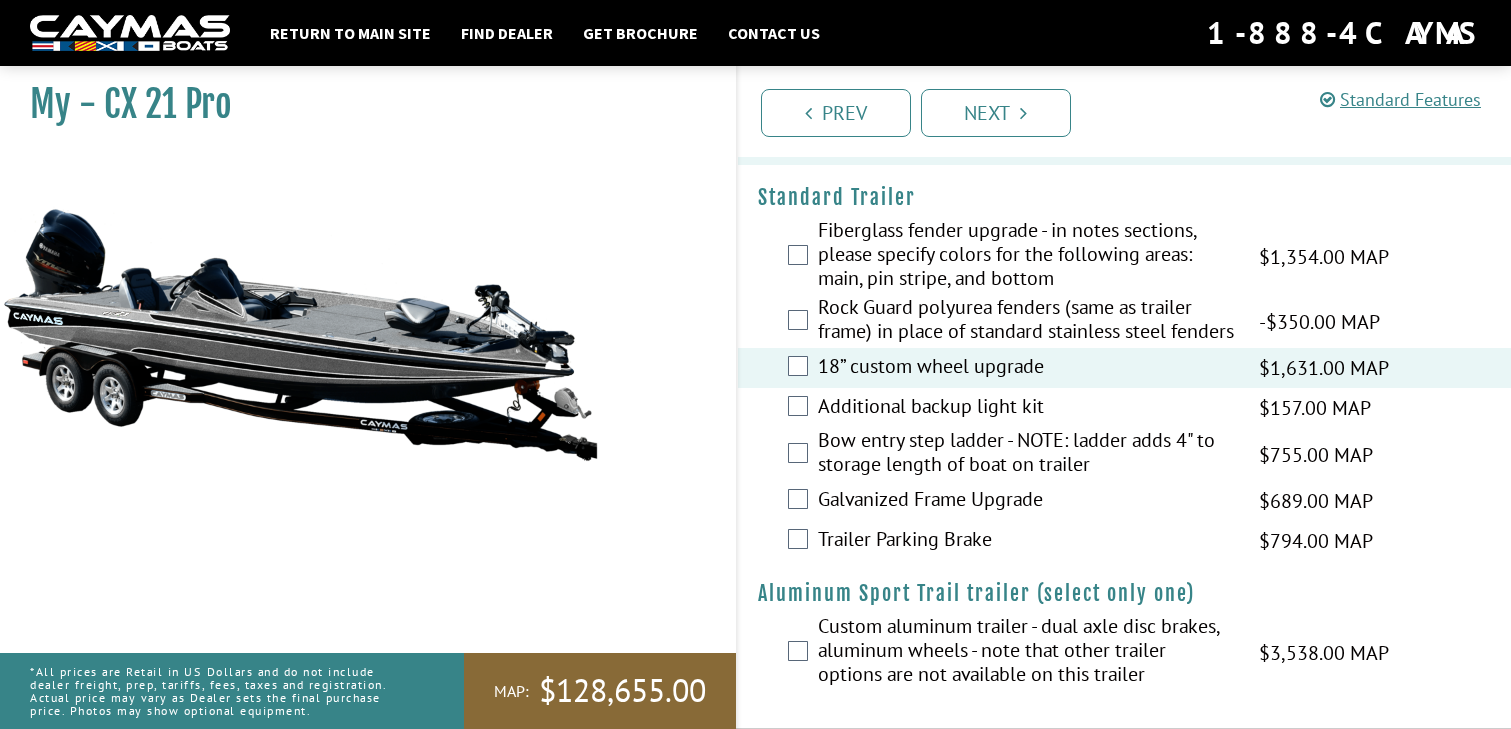 click on "Bow entry step ladder - NOTE: ladder adds 4" to storage length of boat on trailer" at bounding box center (1026, 454) 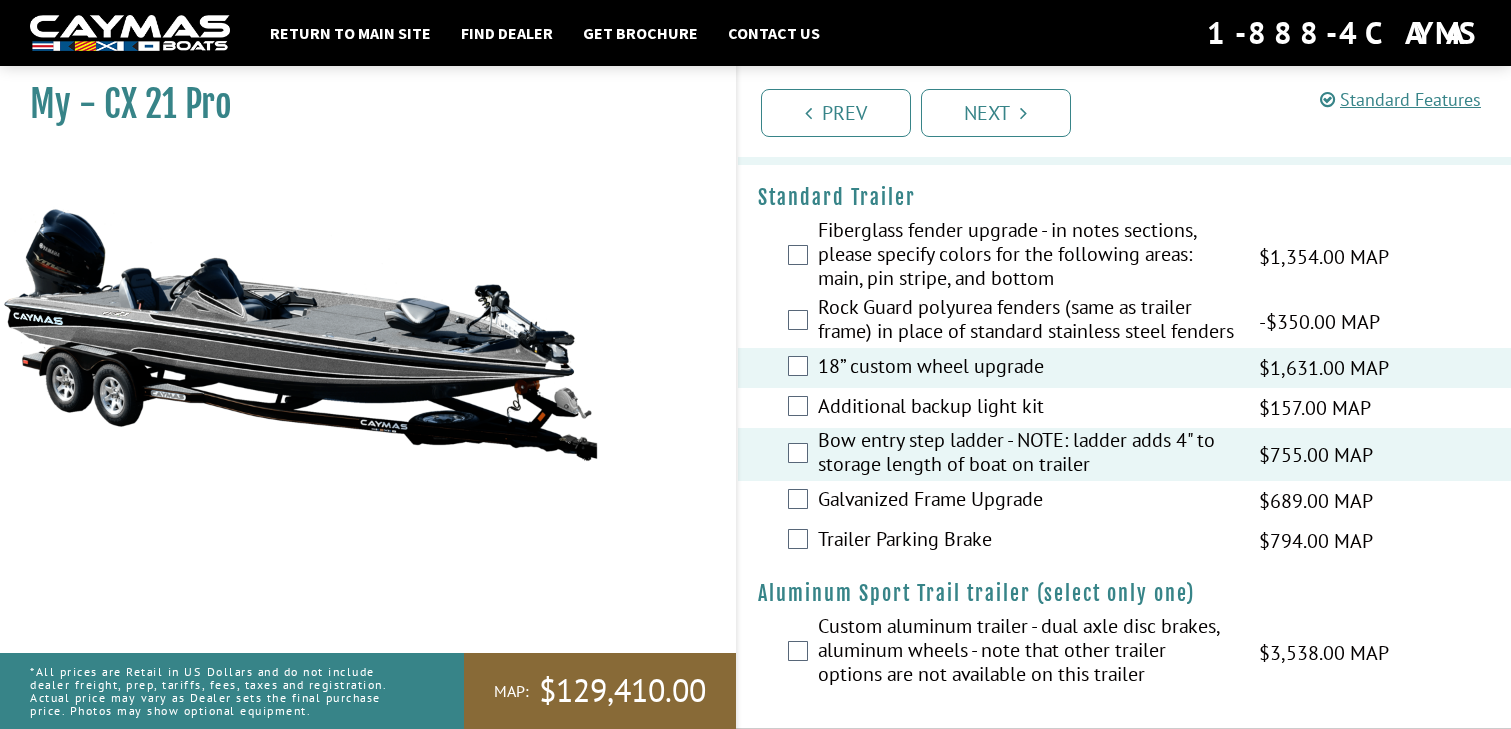 click on "Galvanized Frame Upgrade" at bounding box center [1026, 501] 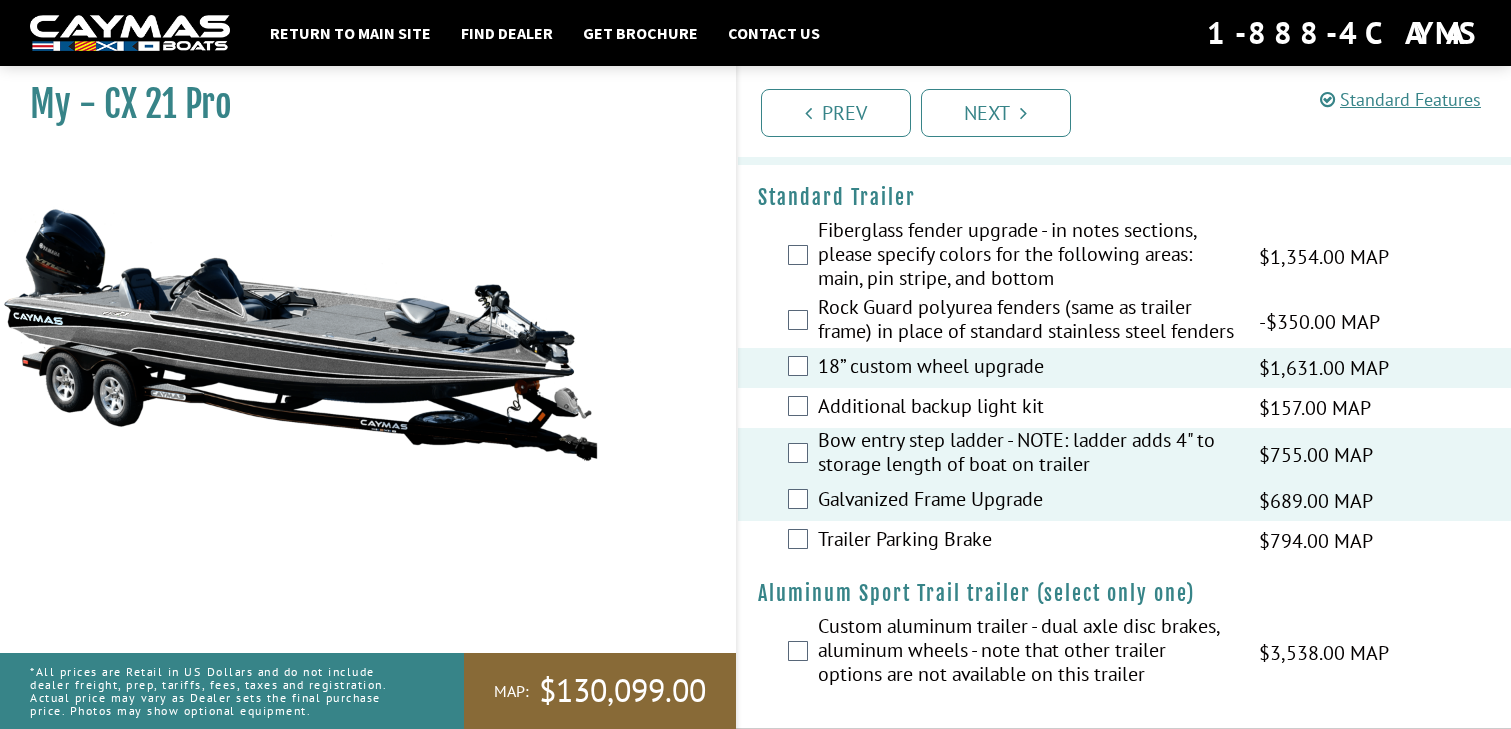 click on "Additional backup light kit" at bounding box center [1026, 408] 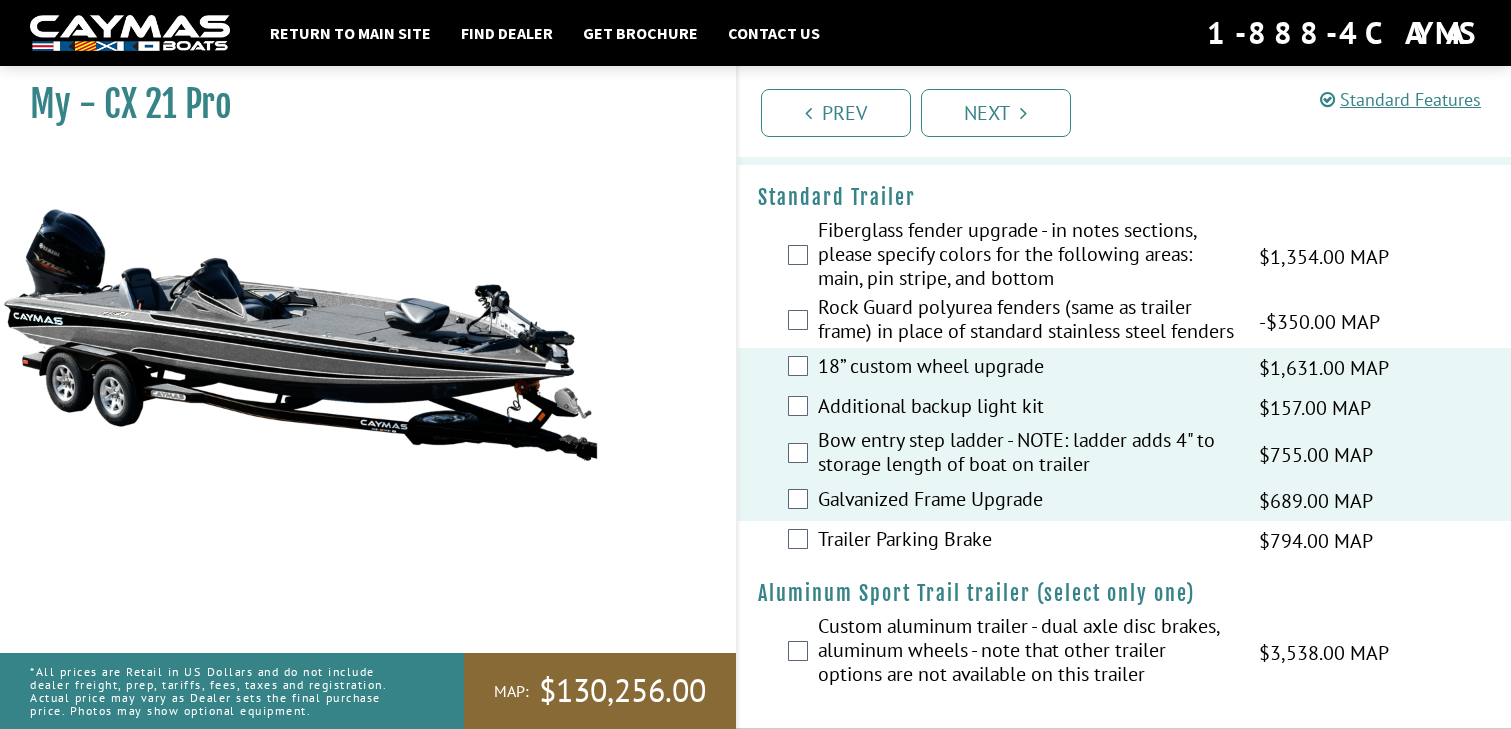 scroll, scrollTop: 2898, scrollLeft: 0, axis: vertical 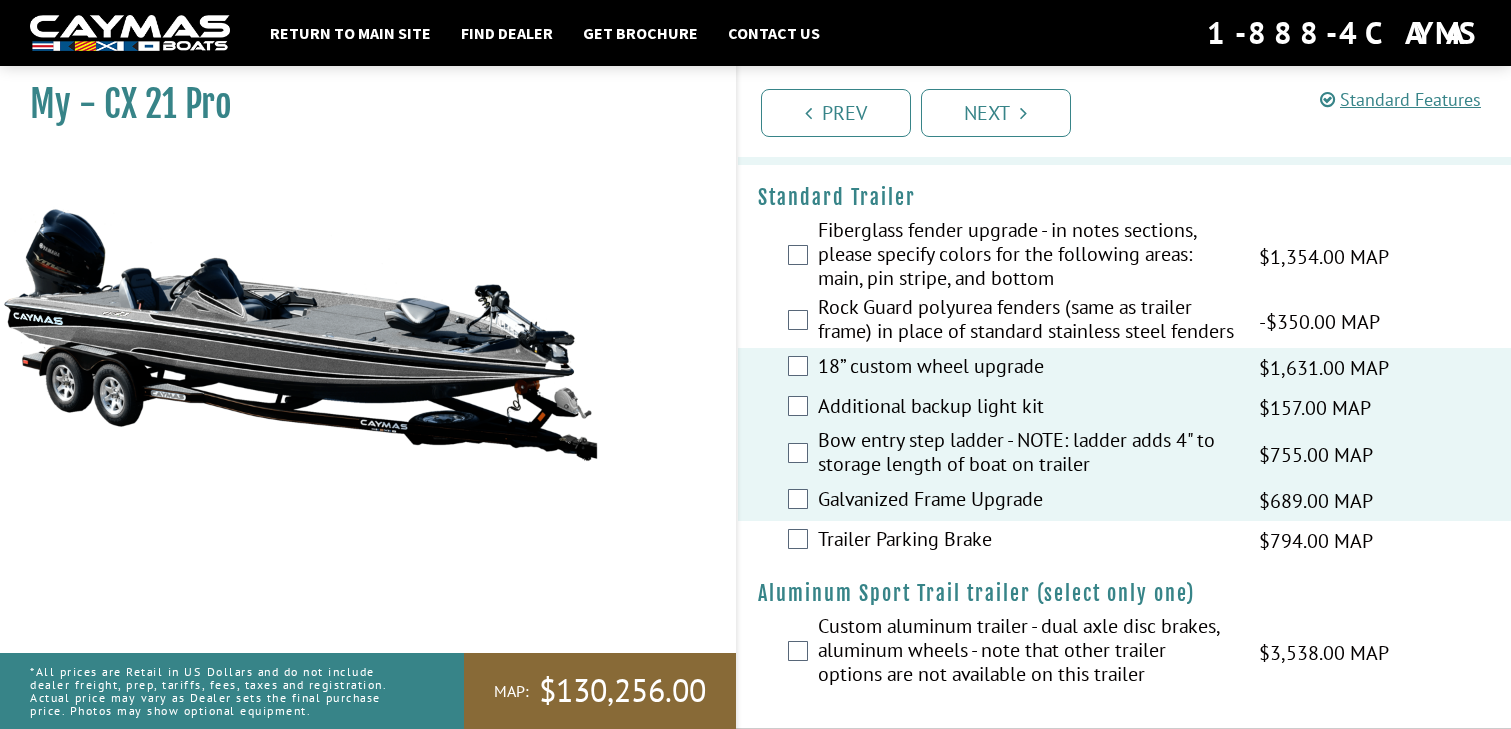 click on "Trailer Parking Brake" at bounding box center (1026, 541) 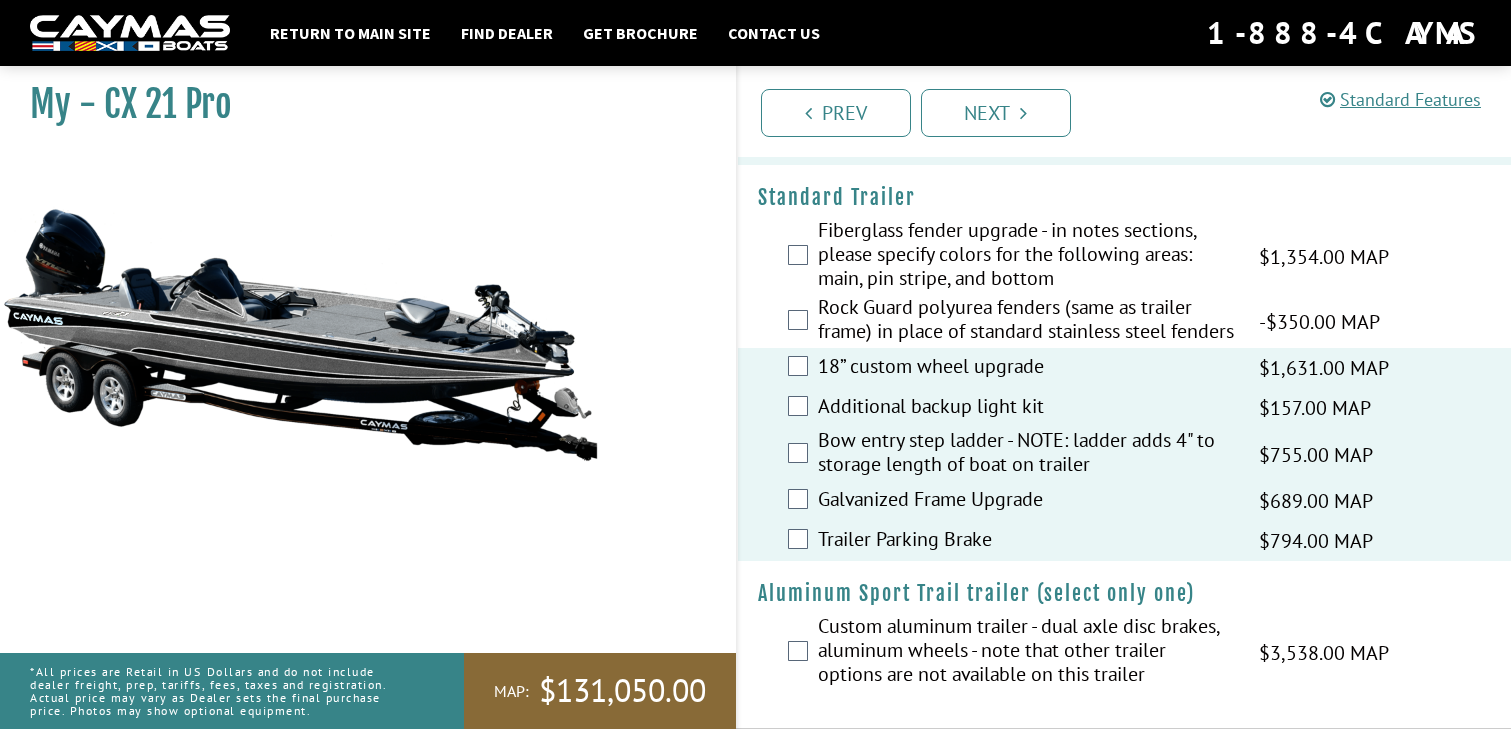 click on "Trailer Parking Brake" at bounding box center (1026, 541) 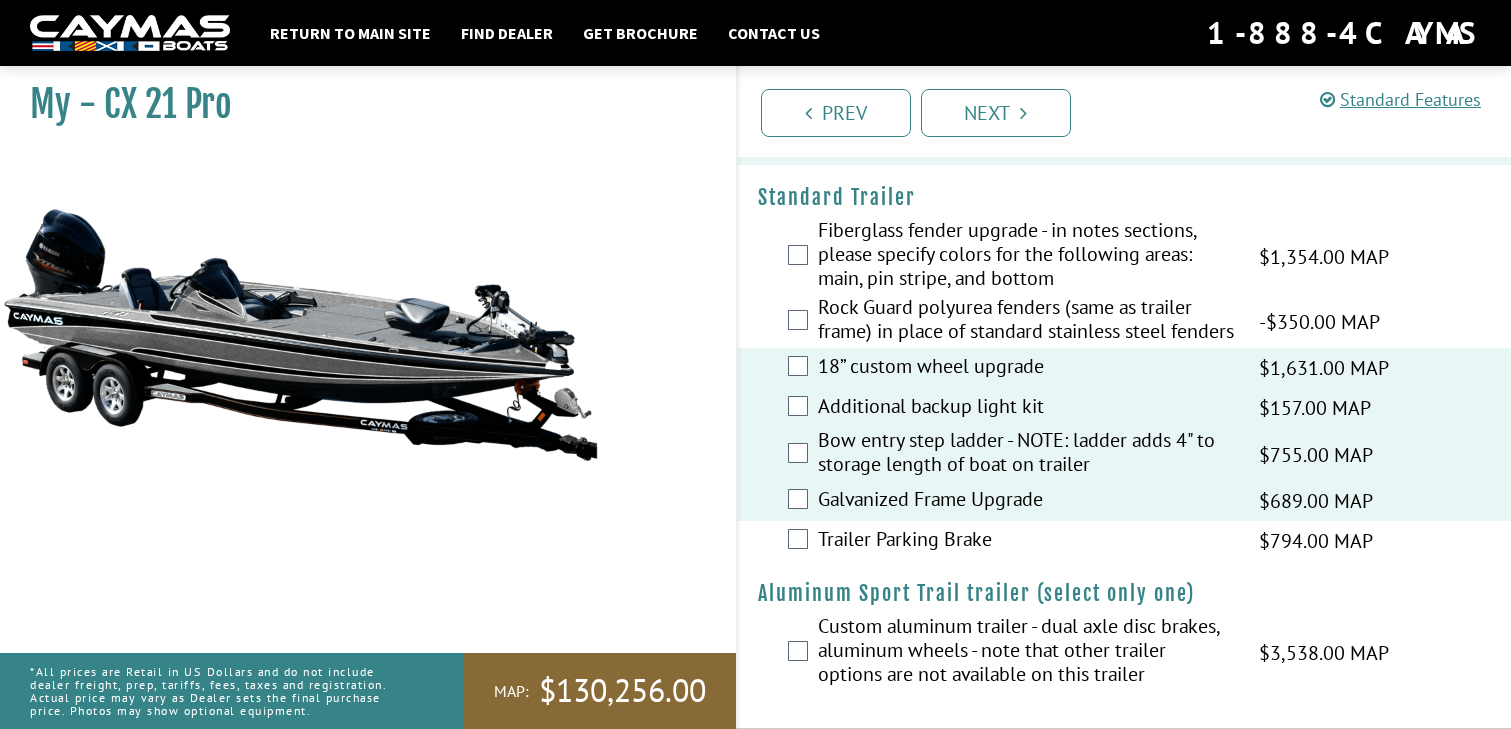 click on "Trailer Parking Brake" at bounding box center [1026, 541] 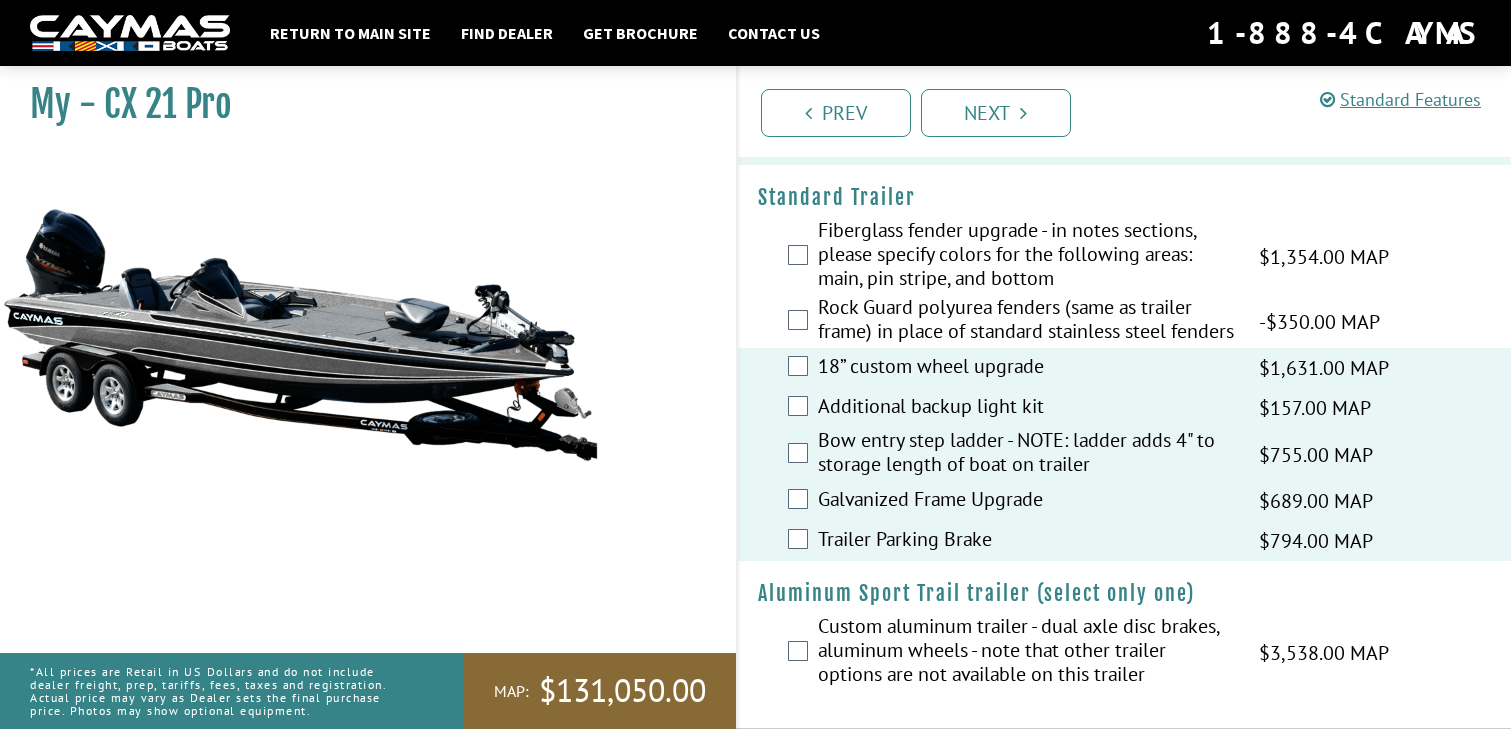 click at bounding box center [300, 334] 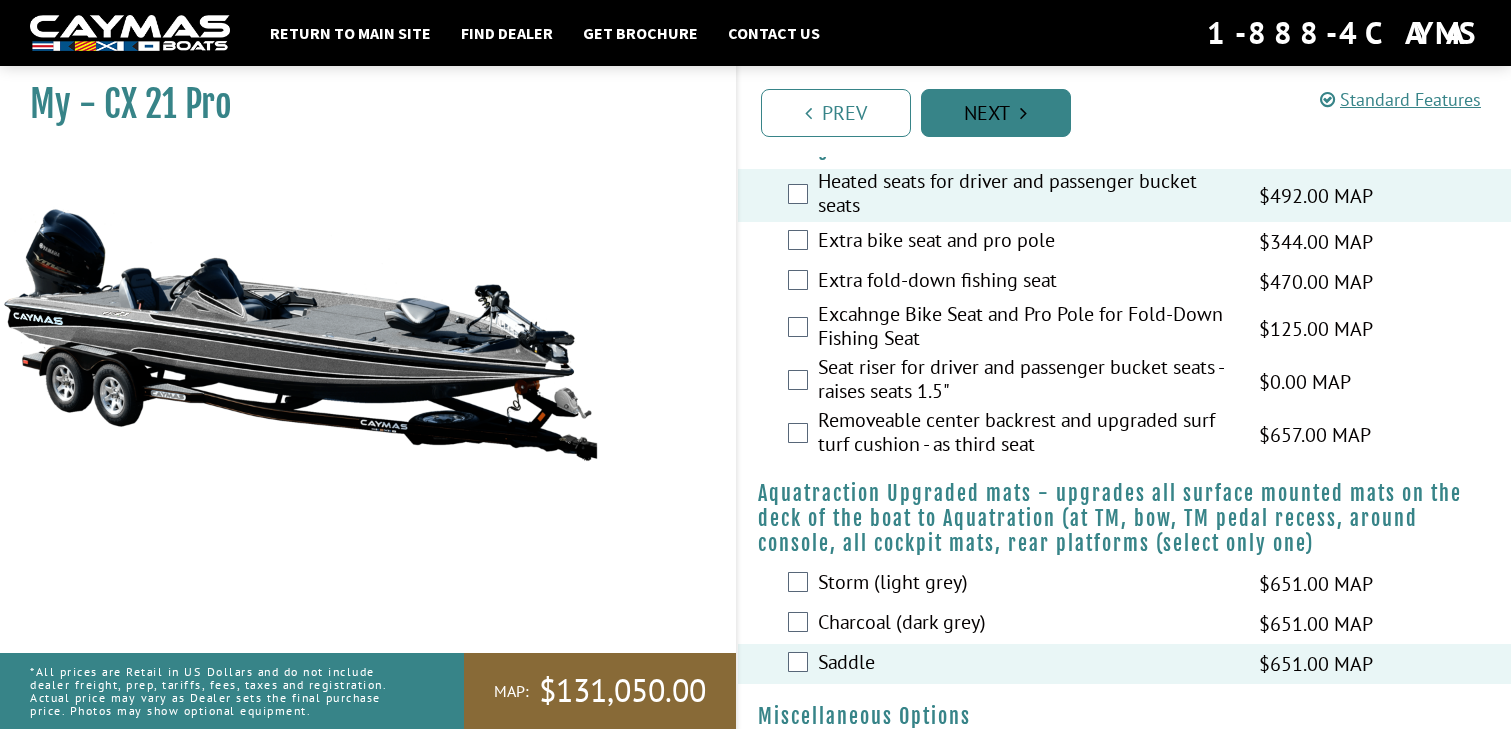 click on "Next" at bounding box center [996, 113] 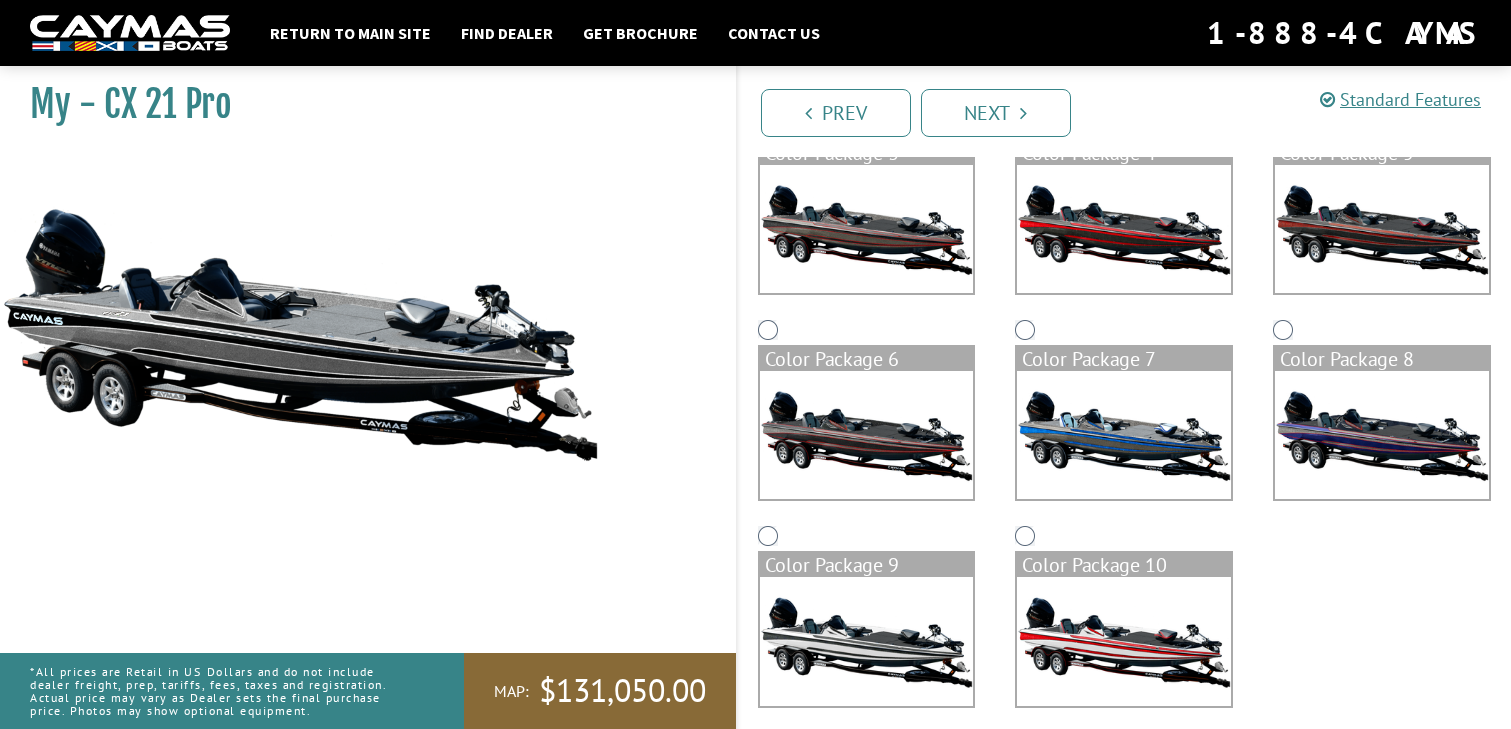 scroll, scrollTop: 445, scrollLeft: 0, axis: vertical 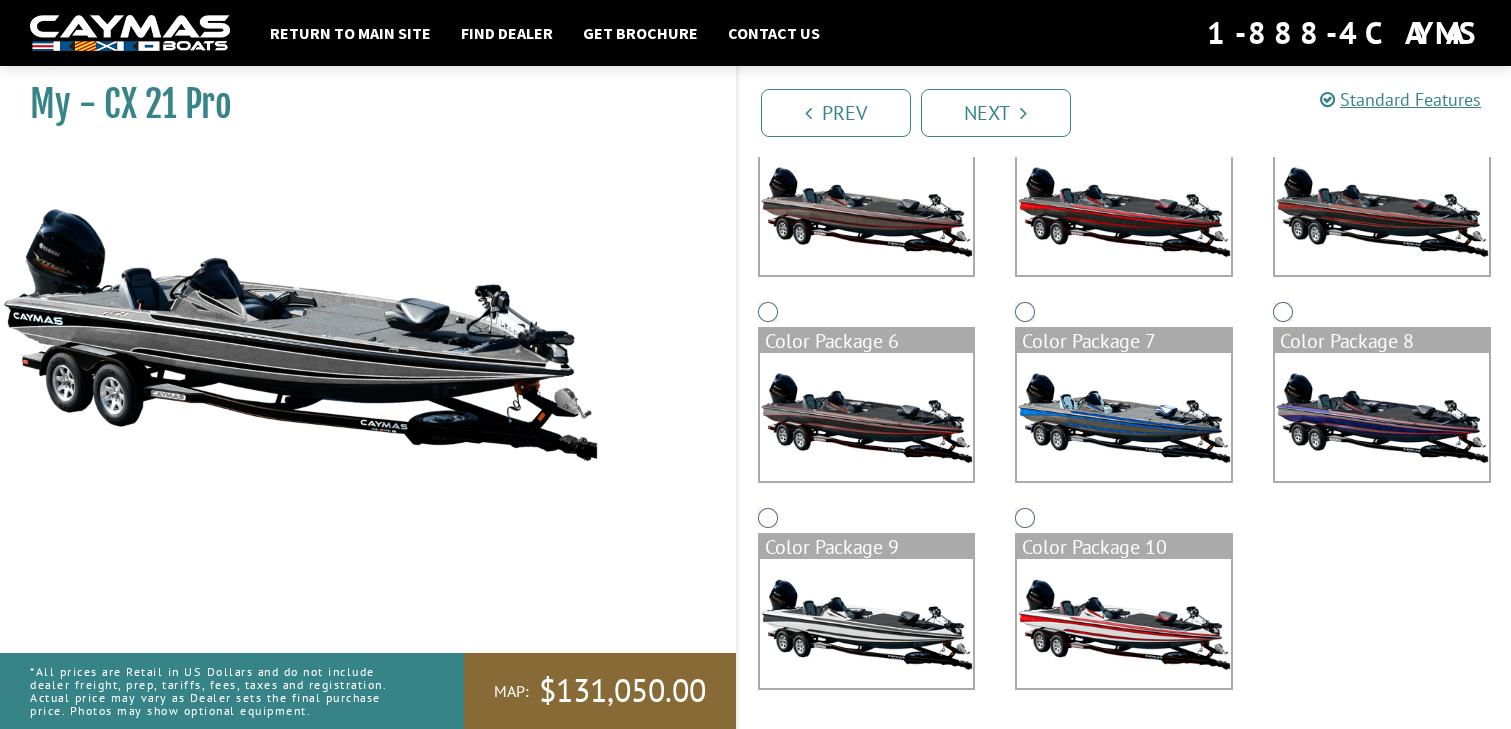 click at bounding box center [867, 623] 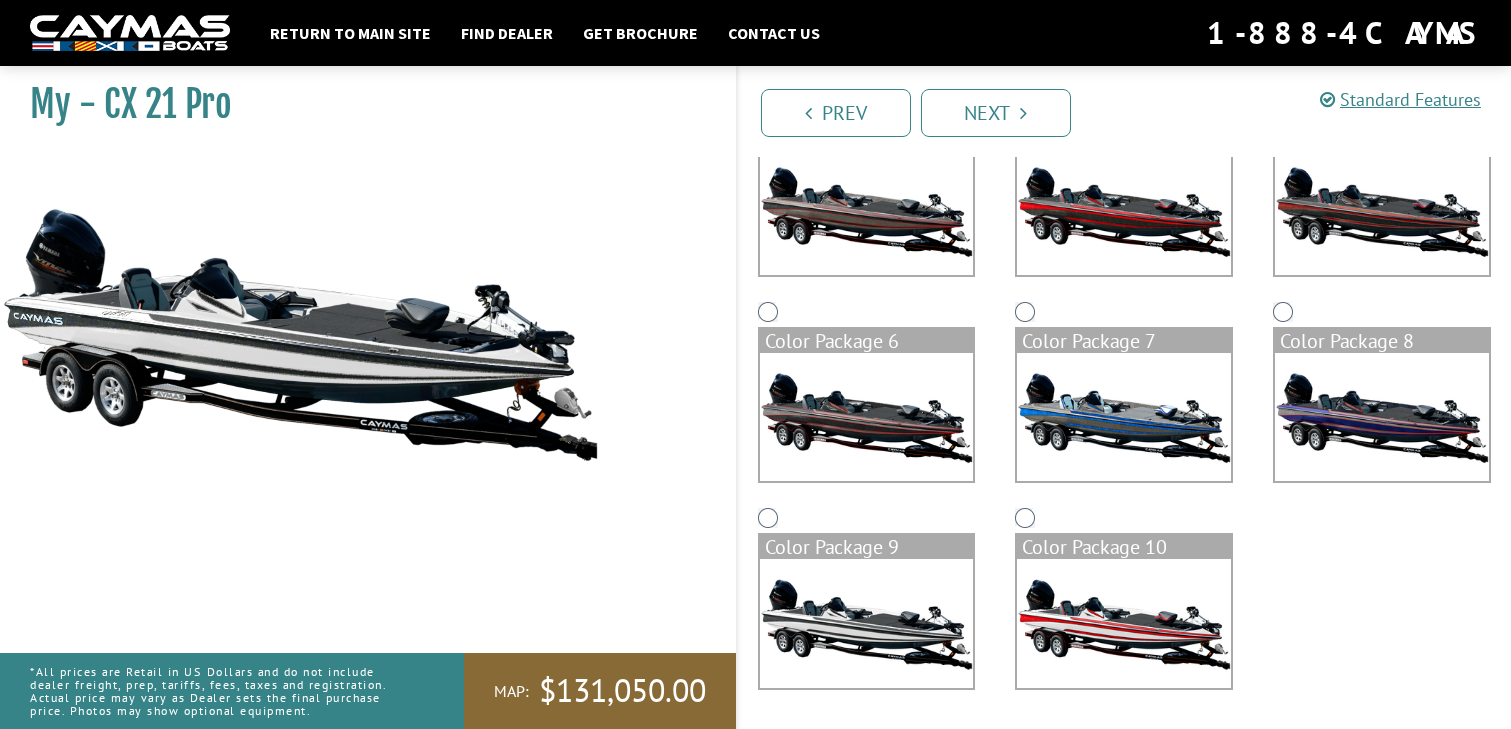 click at bounding box center (1124, 623) 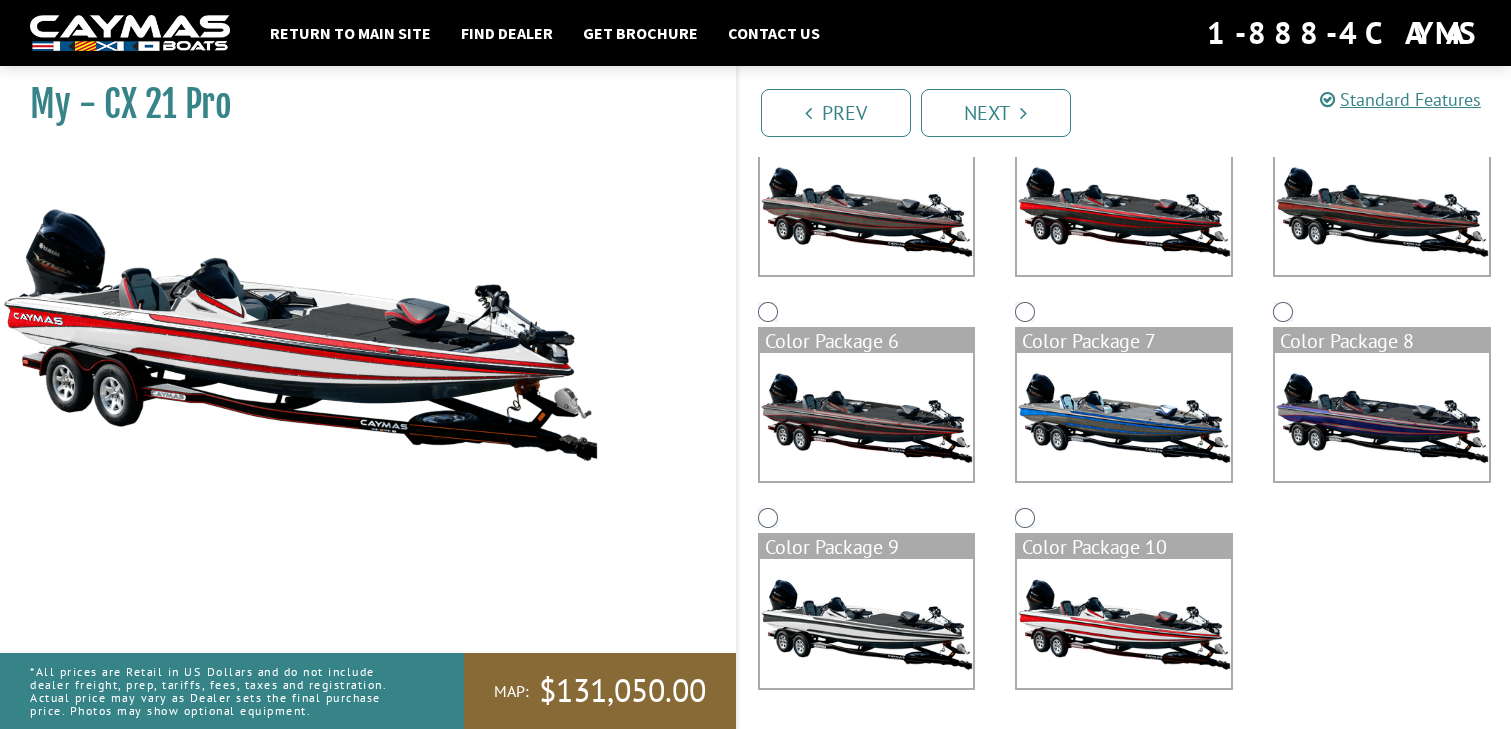 click at bounding box center [1124, 417] 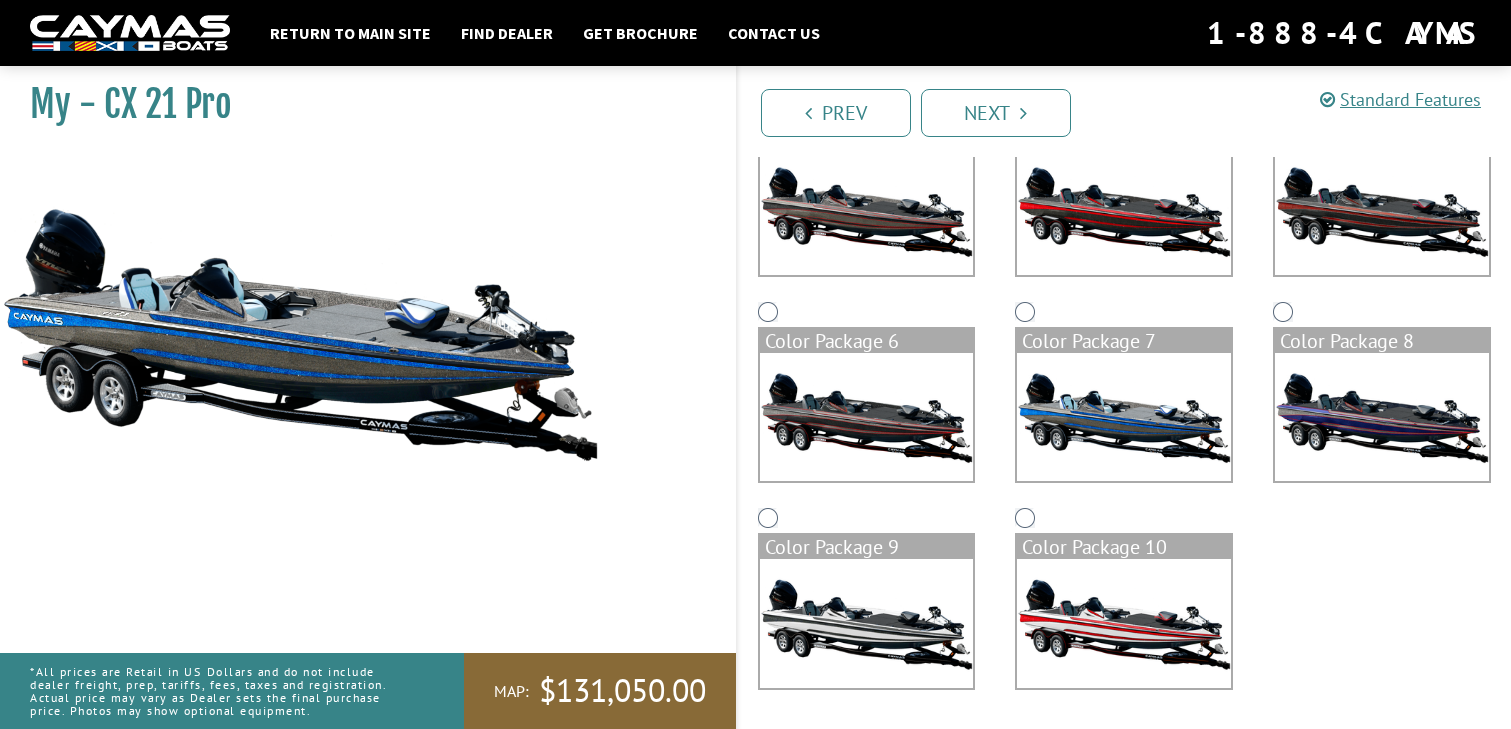 click at bounding box center [1382, 417] 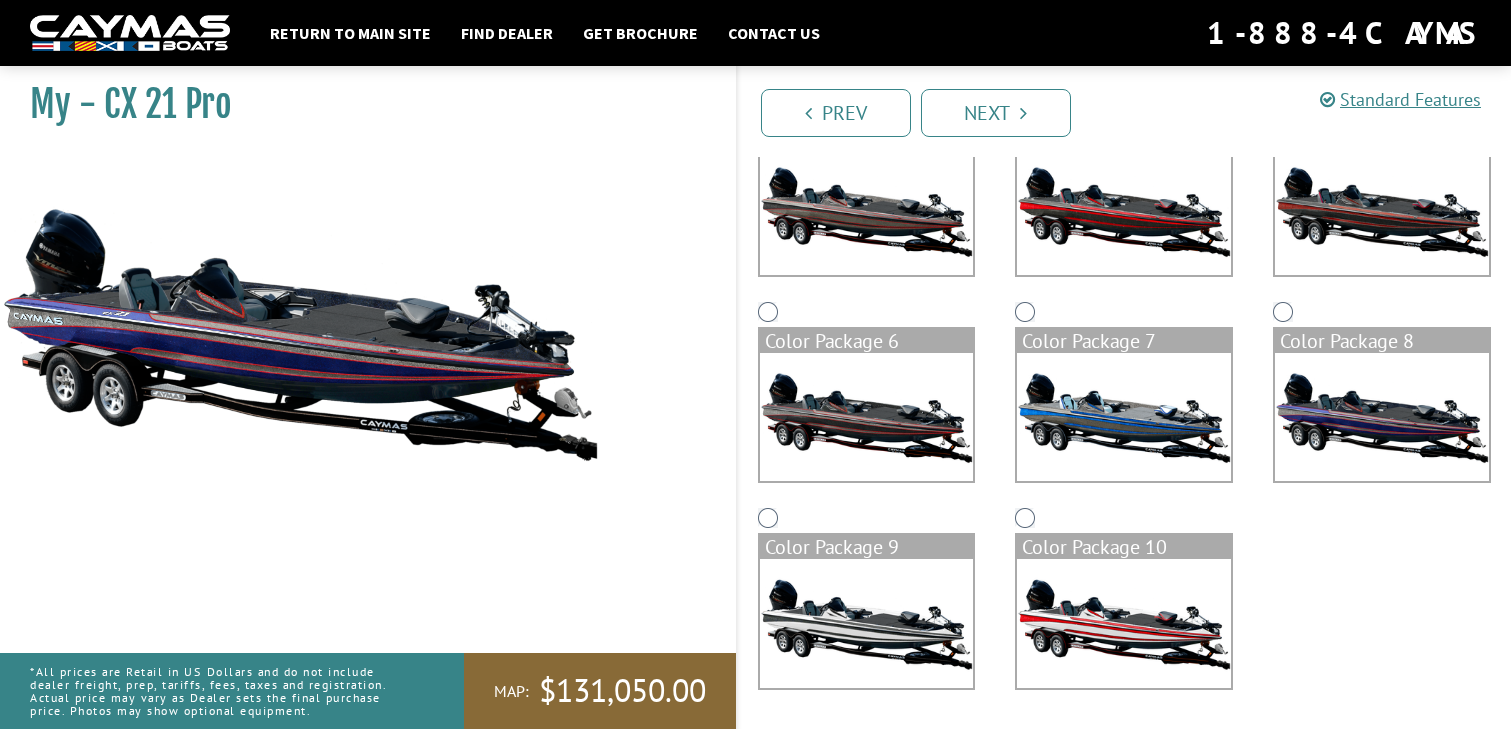 click at bounding box center [867, 417] 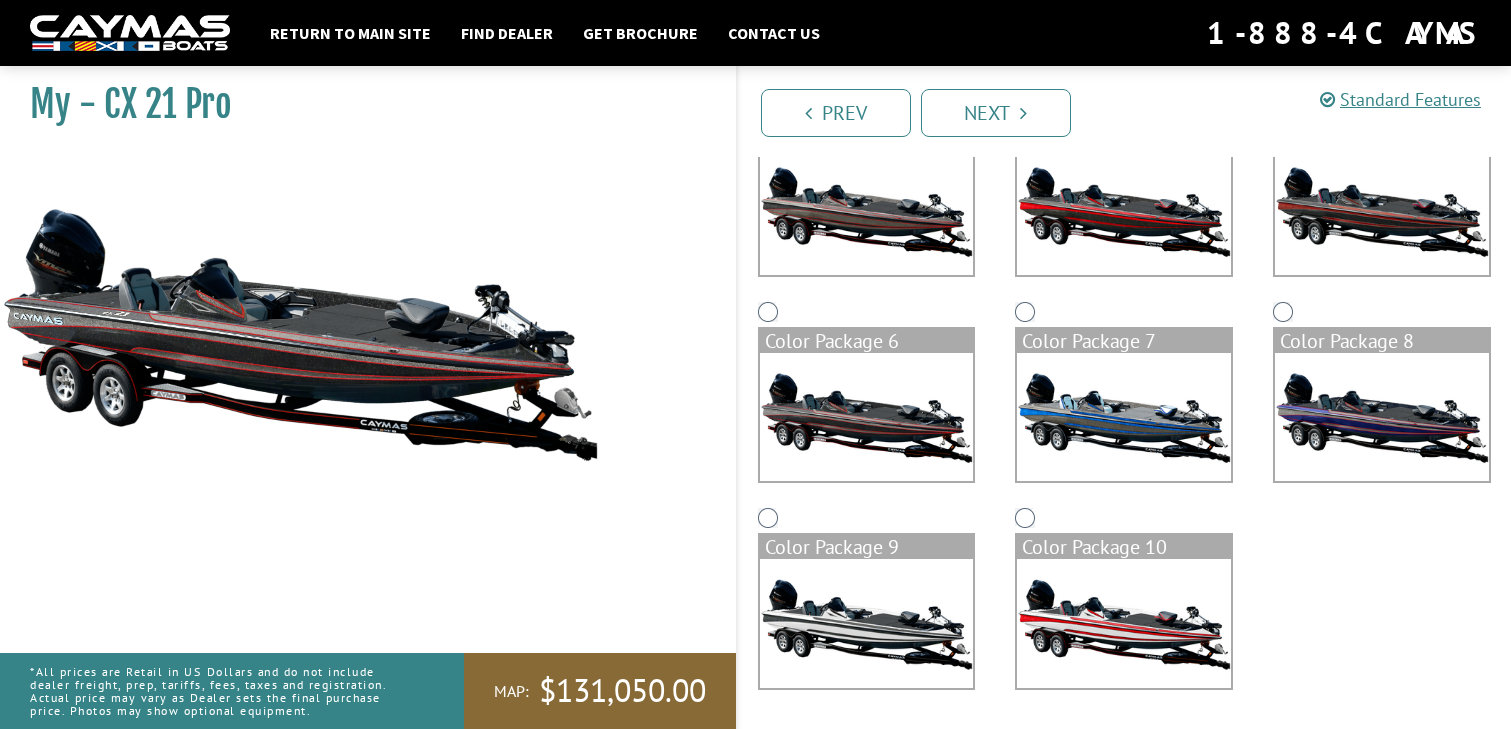 click at bounding box center [867, 211] 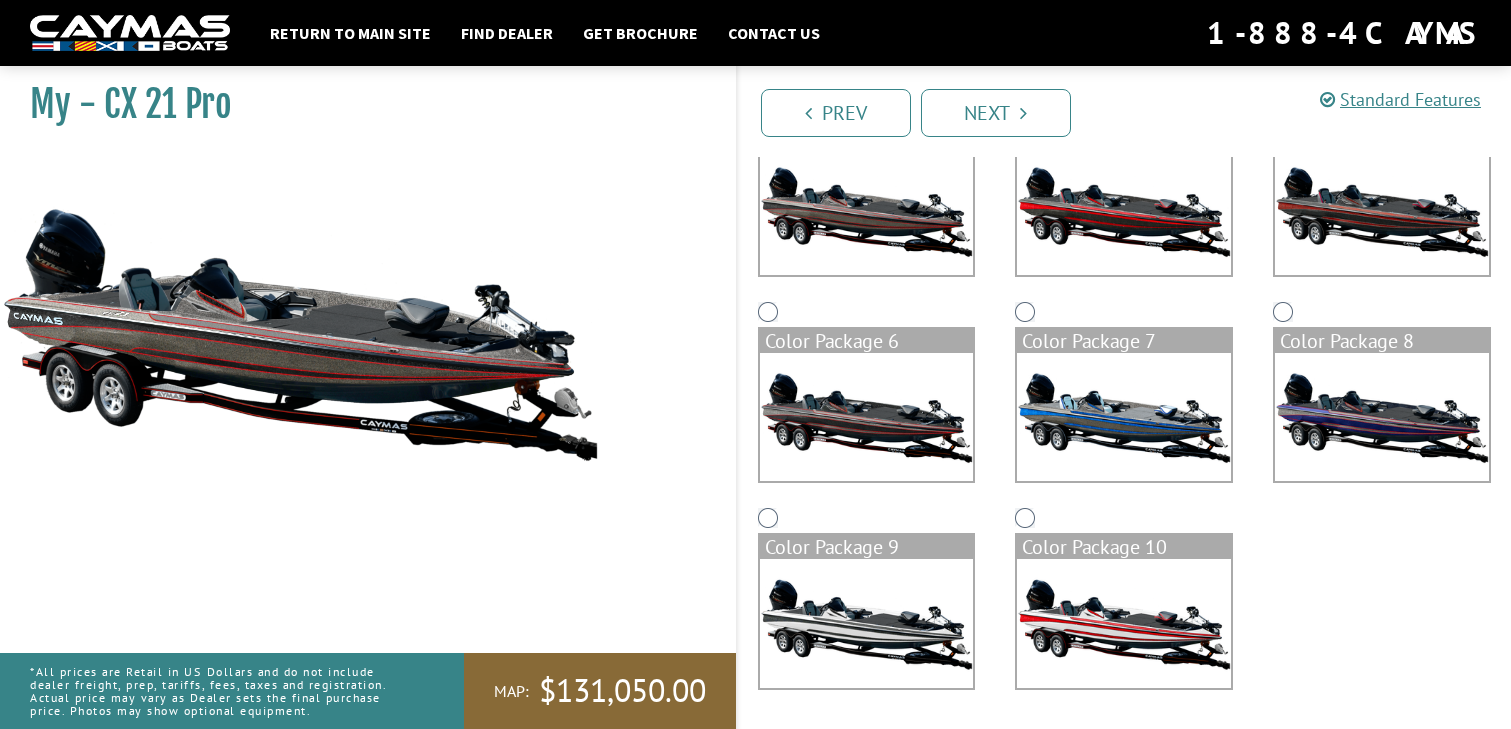 click at bounding box center [1124, 211] 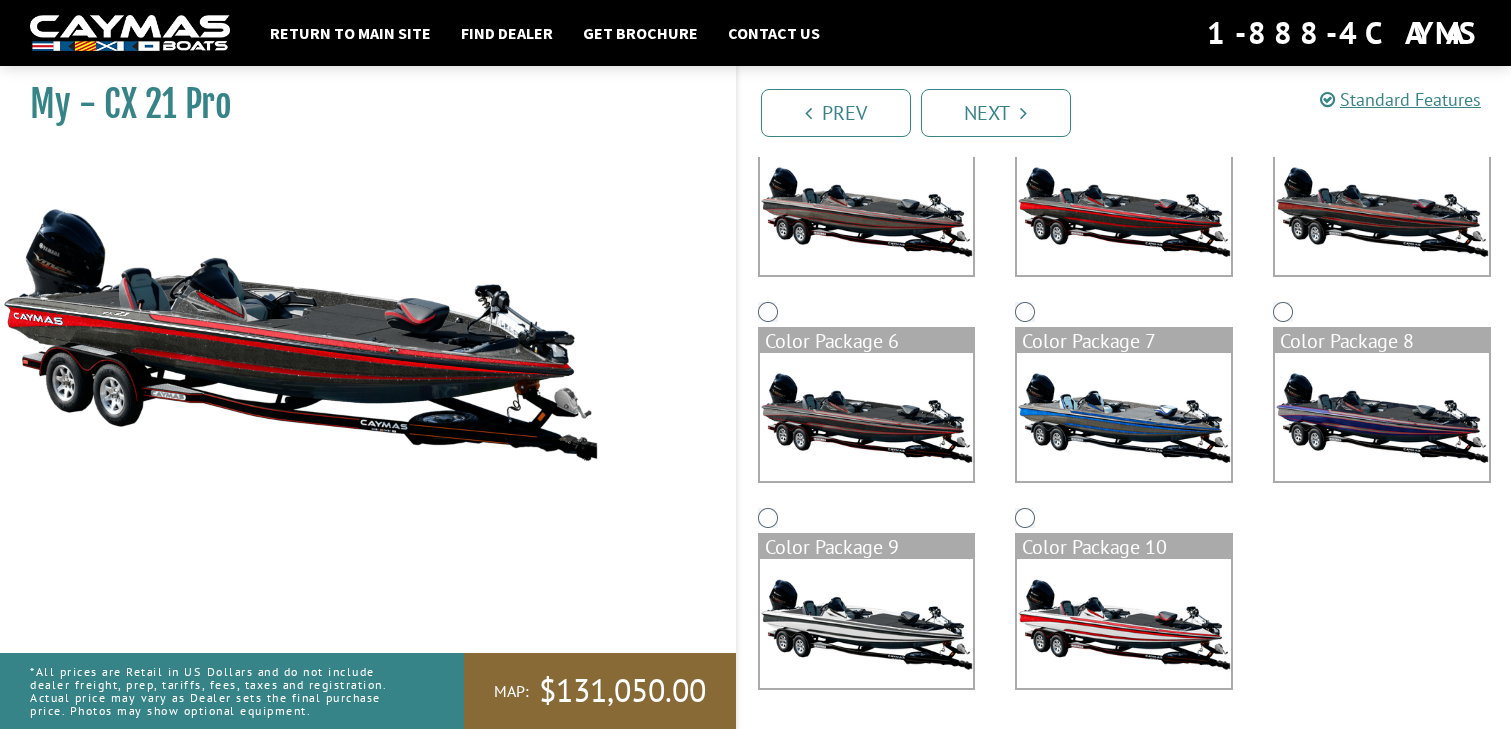 click at bounding box center [1382, 211] 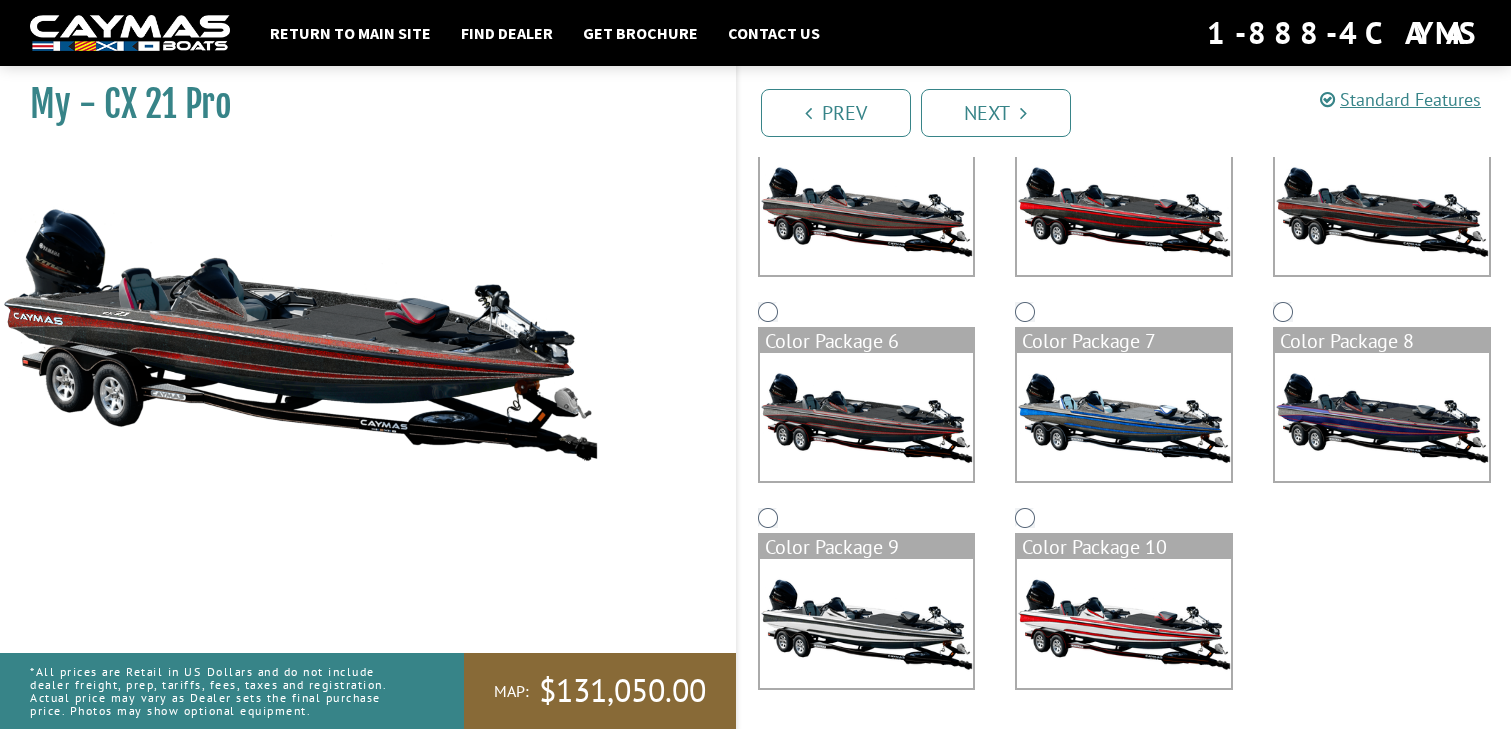 scroll, scrollTop: 0, scrollLeft: 0, axis: both 